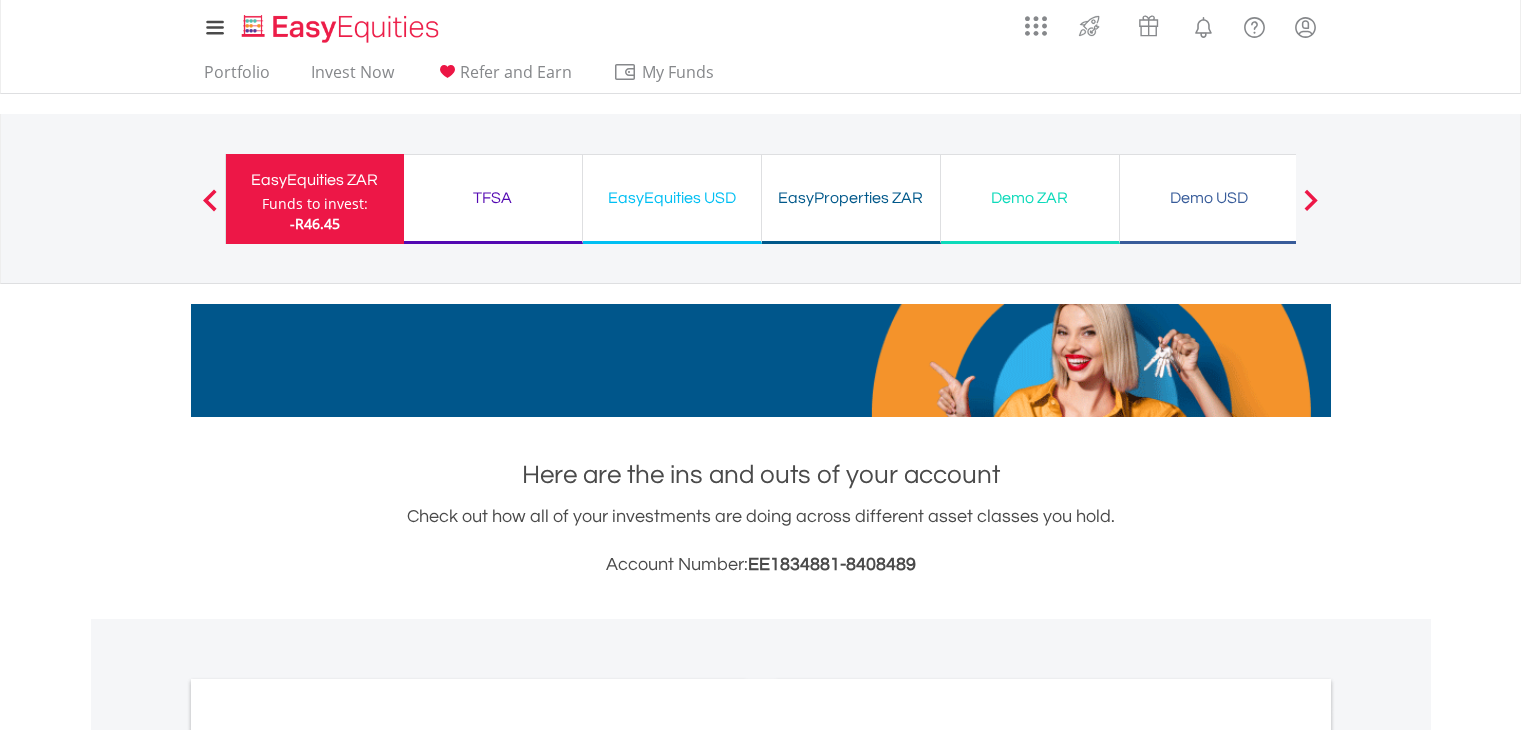 scroll, scrollTop: 0, scrollLeft: 0, axis: both 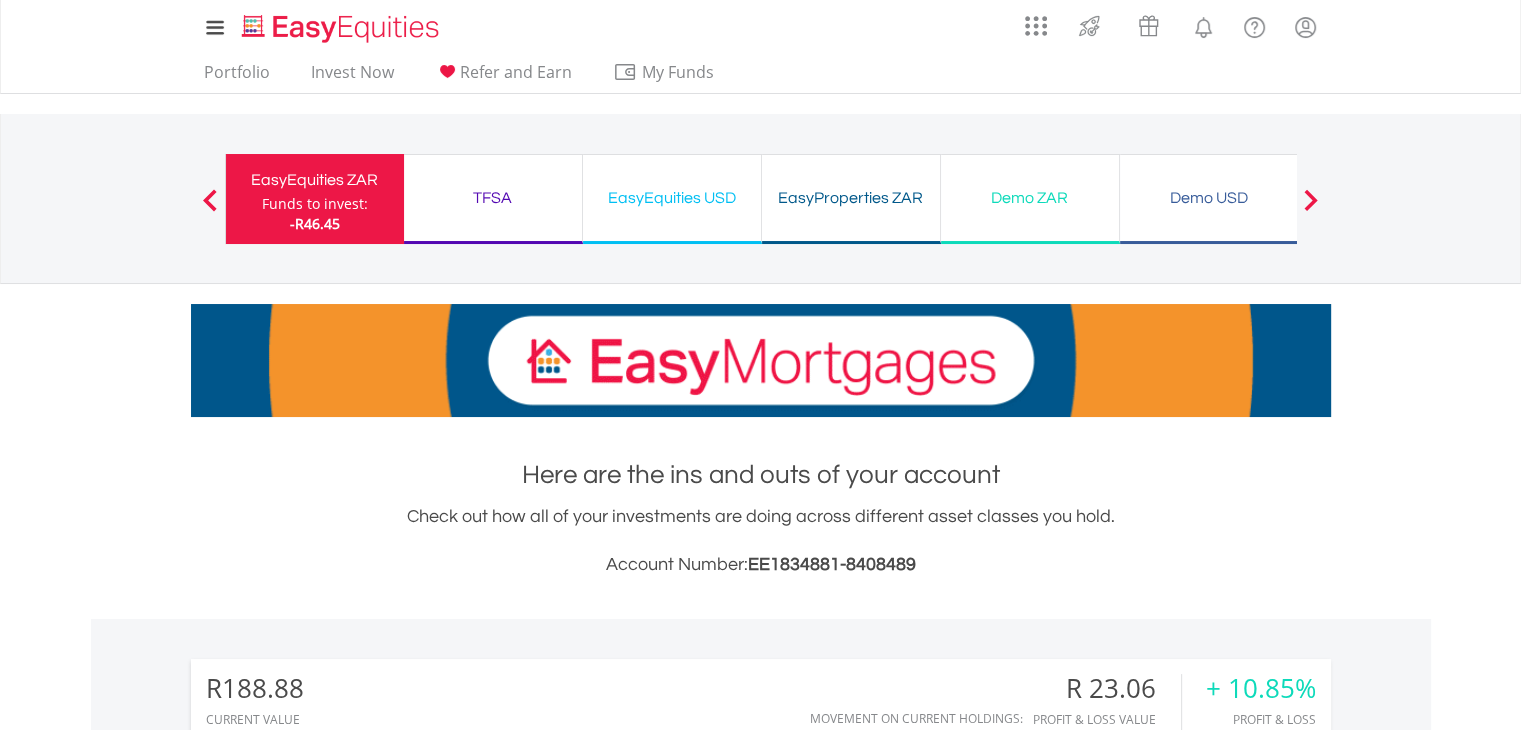 click on "Demo USD
Funds to invest:
-R46.45" at bounding box center [1209, 199] 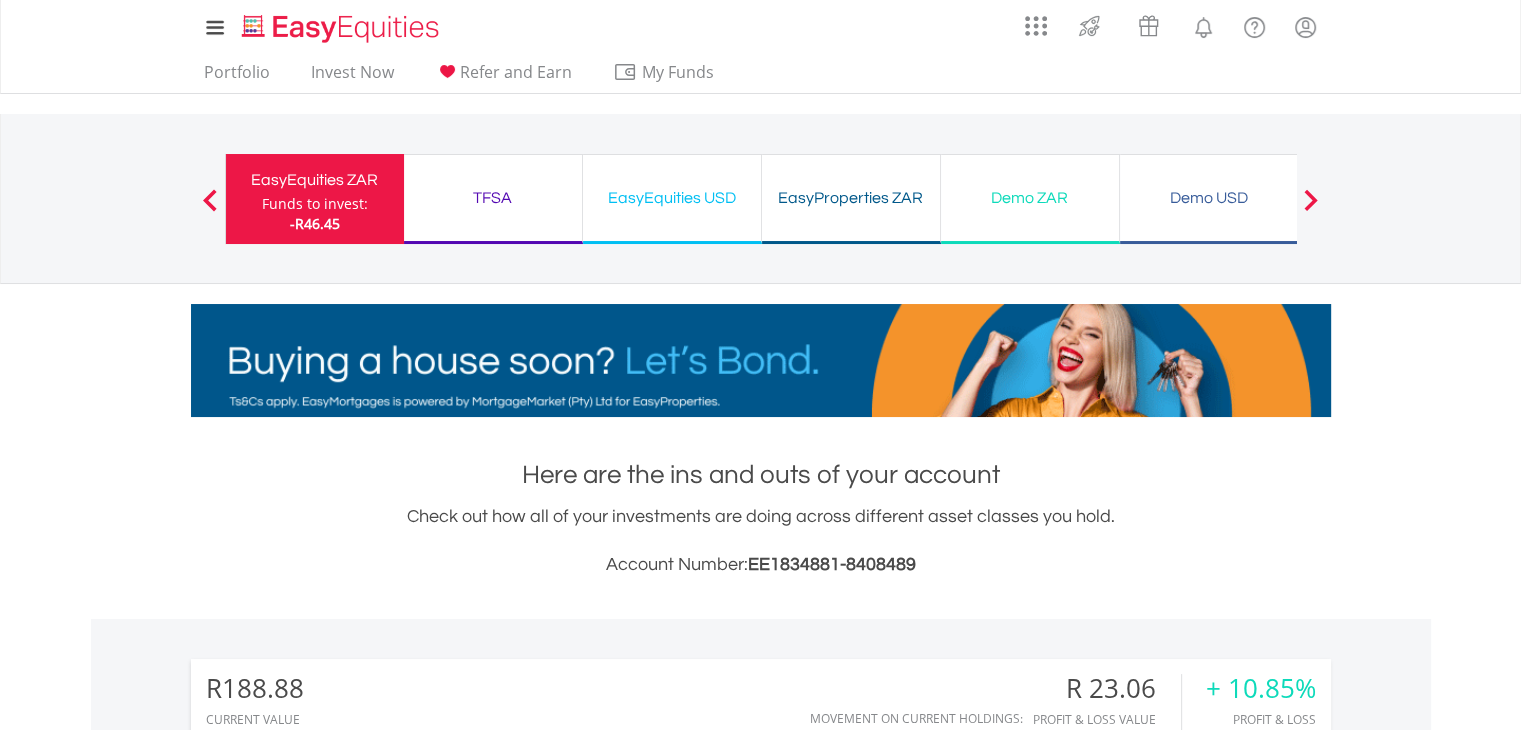 scroll, scrollTop: 999808, scrollLeft: 999620, axis: both 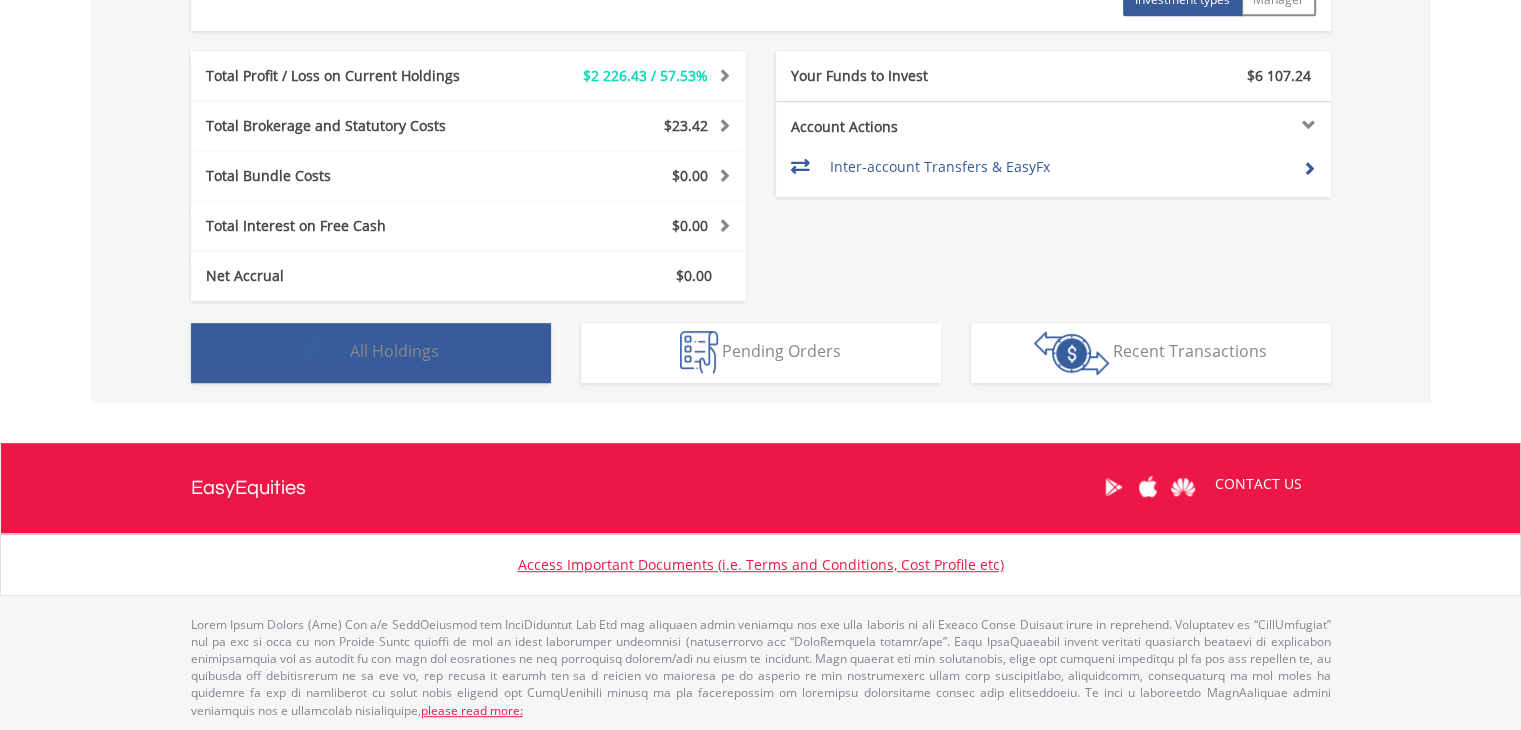 click on "Holdings
All Holdings" at bounding box center [371, 353] 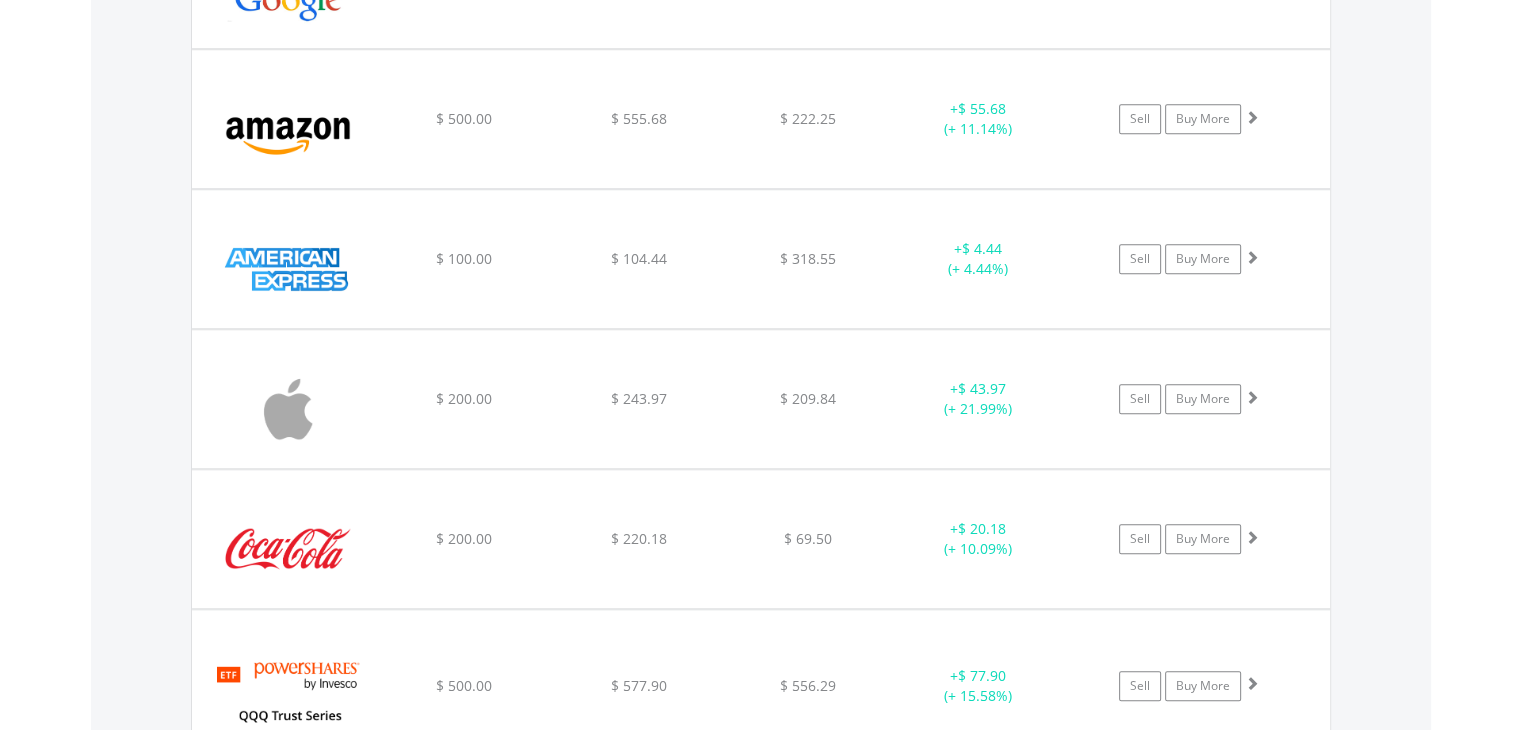 scroll, scrollTop: 1641, scrollLeft: 0, axis: vertical 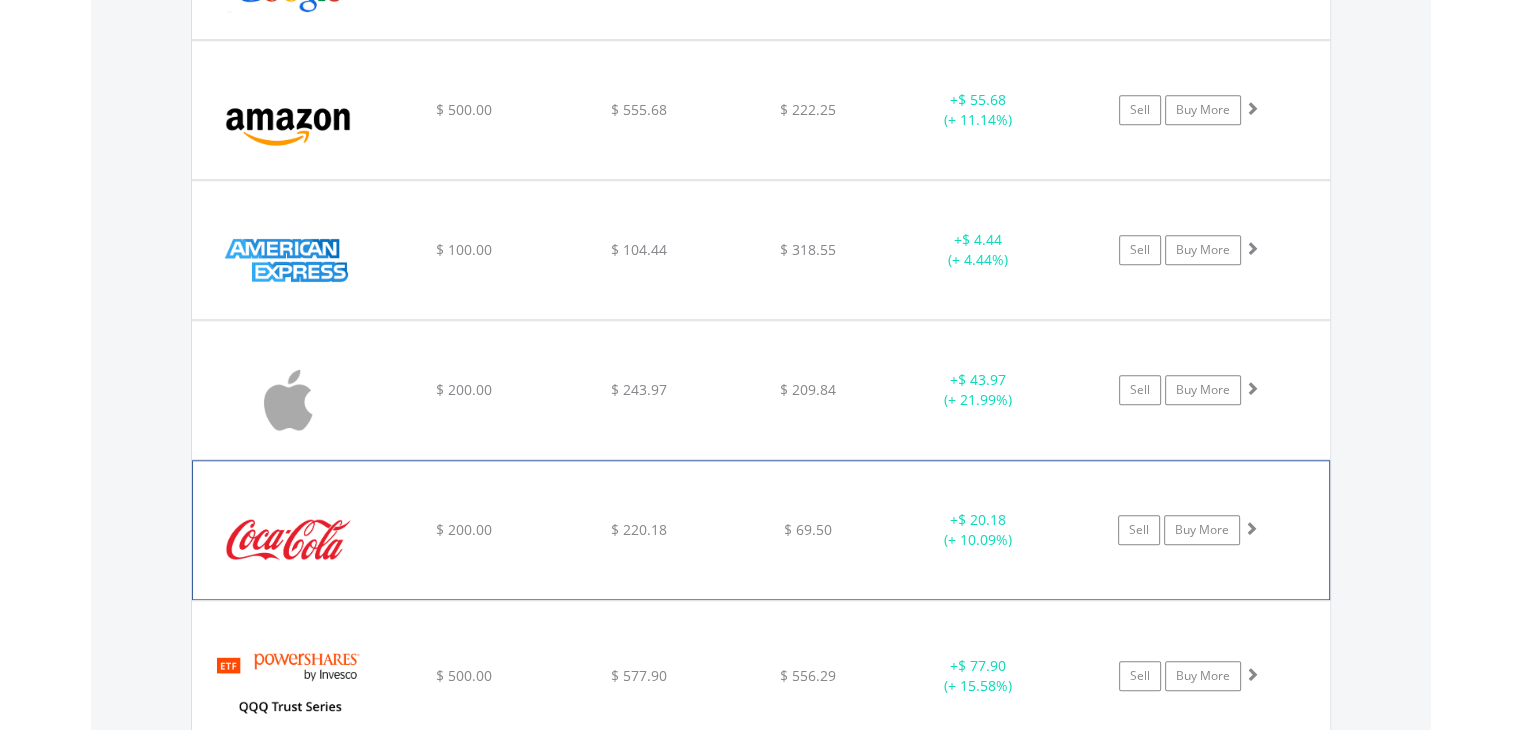 click at bounding box center (1251, 528) 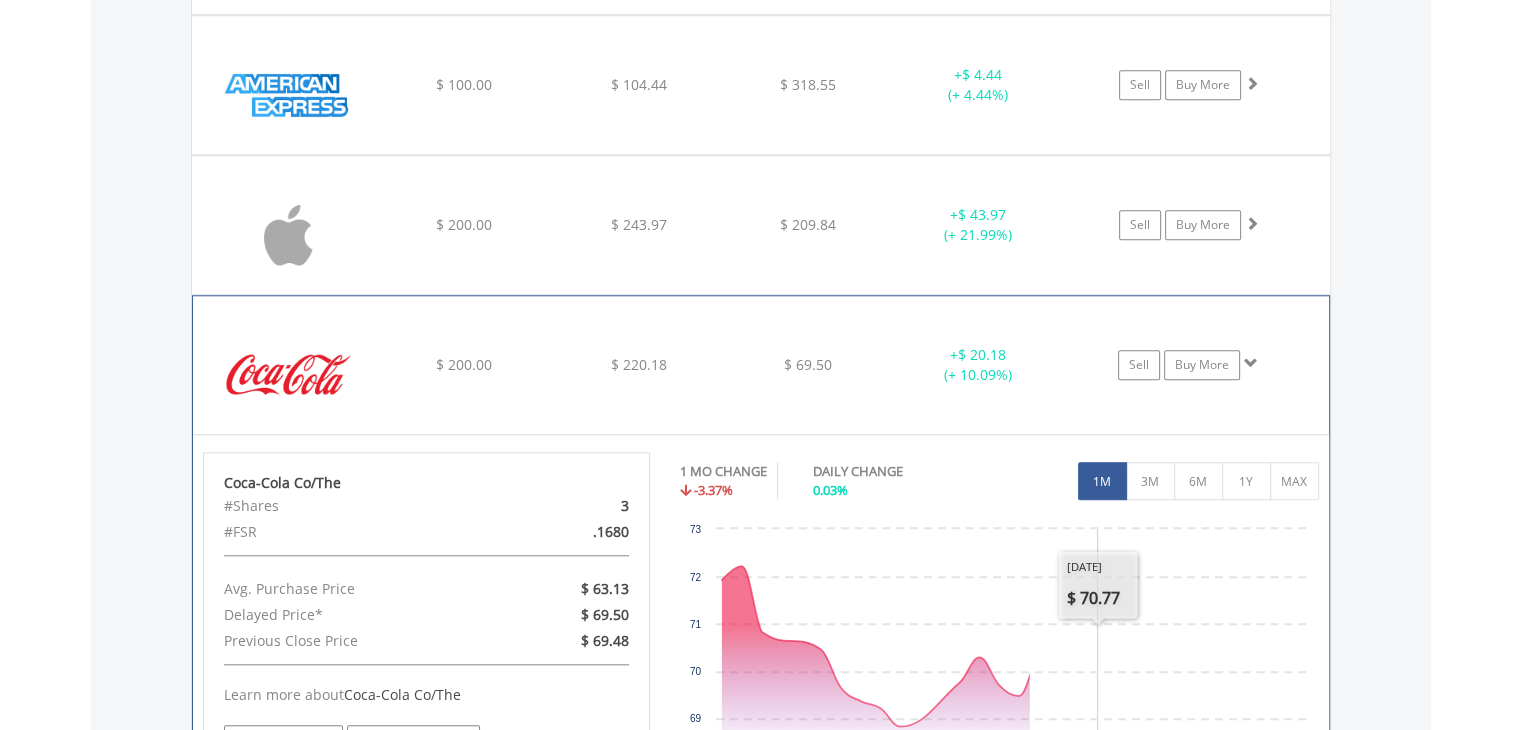 scroll, scrollTop: 2041, scrollLeft: 0, axis: vertical 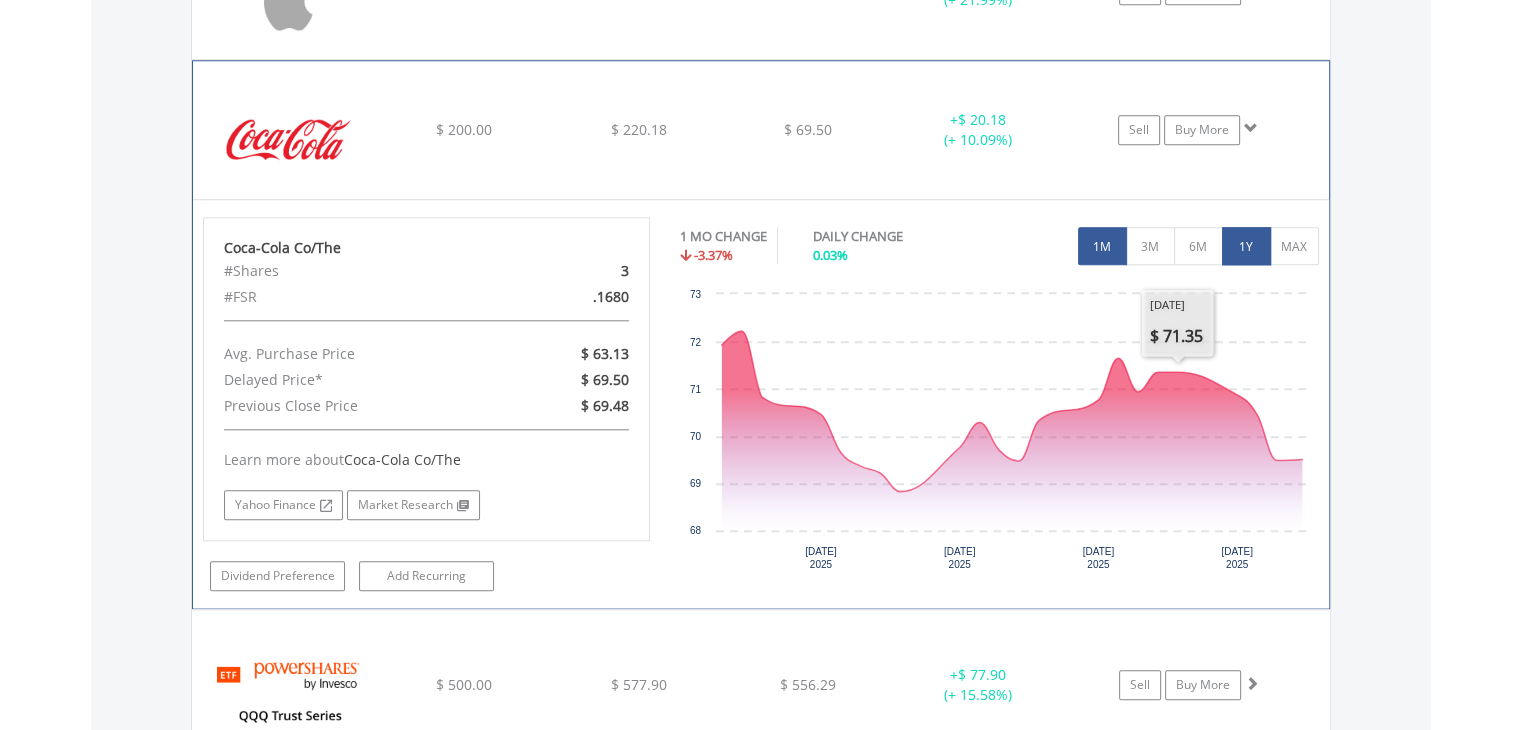 click on "1Y" at bounding box center (1246, 246) 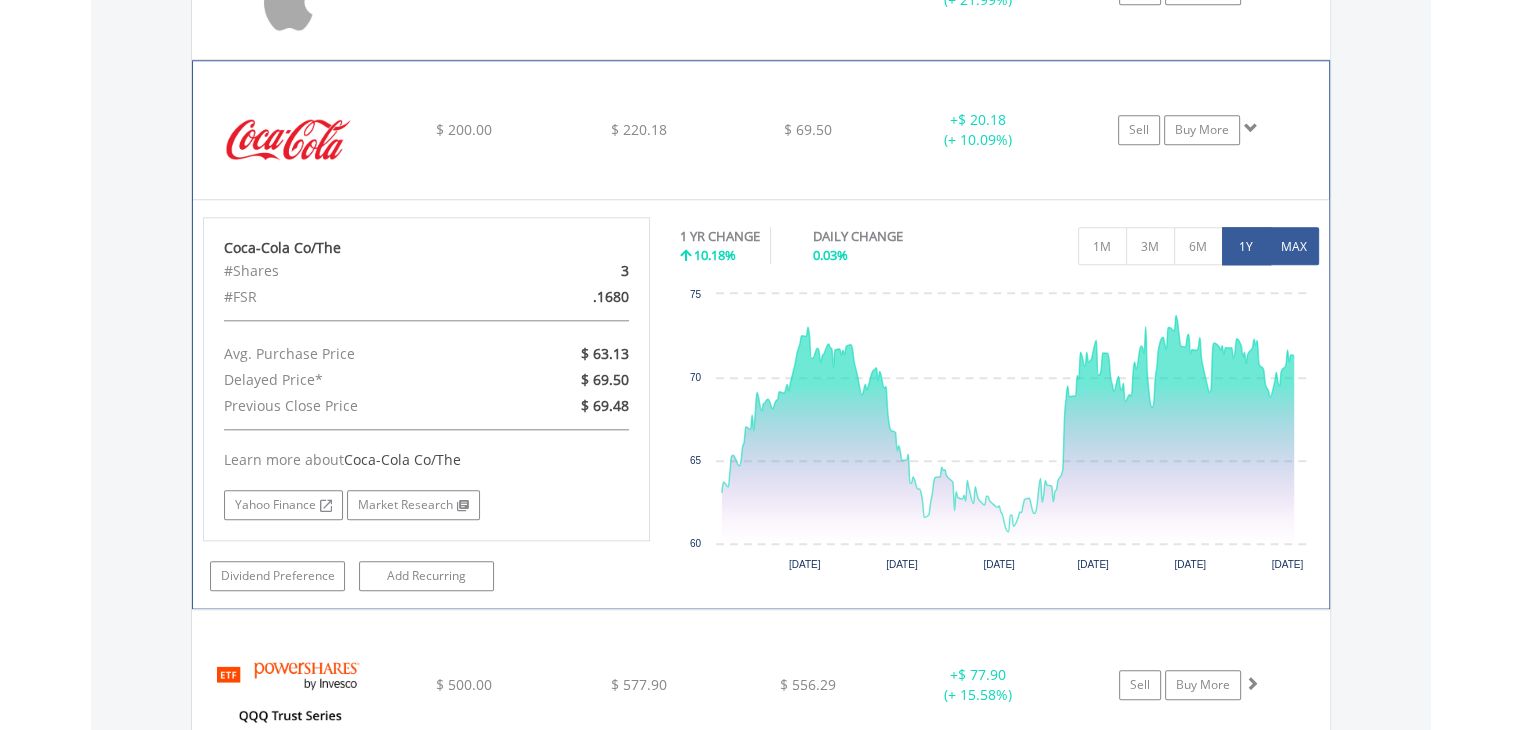 click on "MAX" at bounding box center (1294, 246) 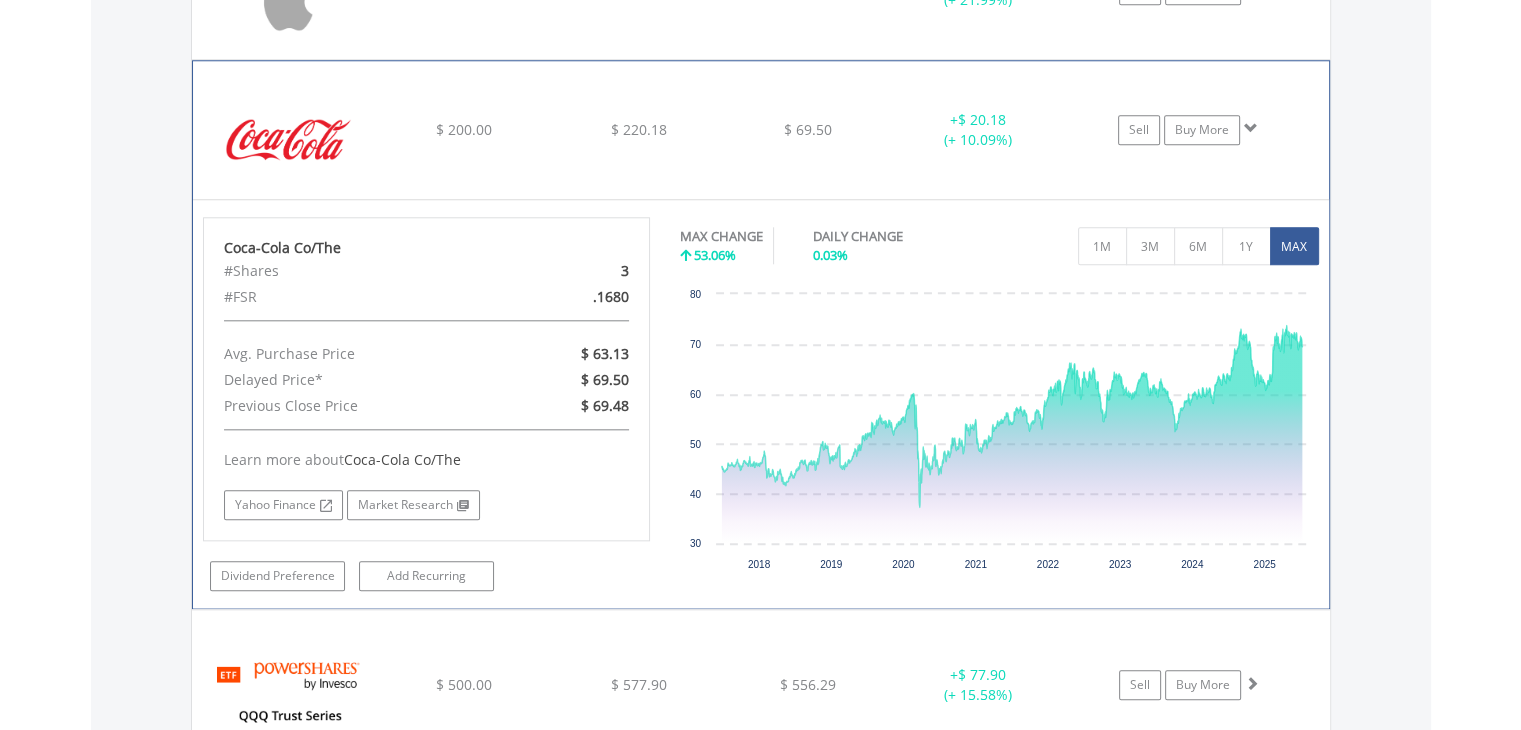 click at bounding box center [1251, 128] 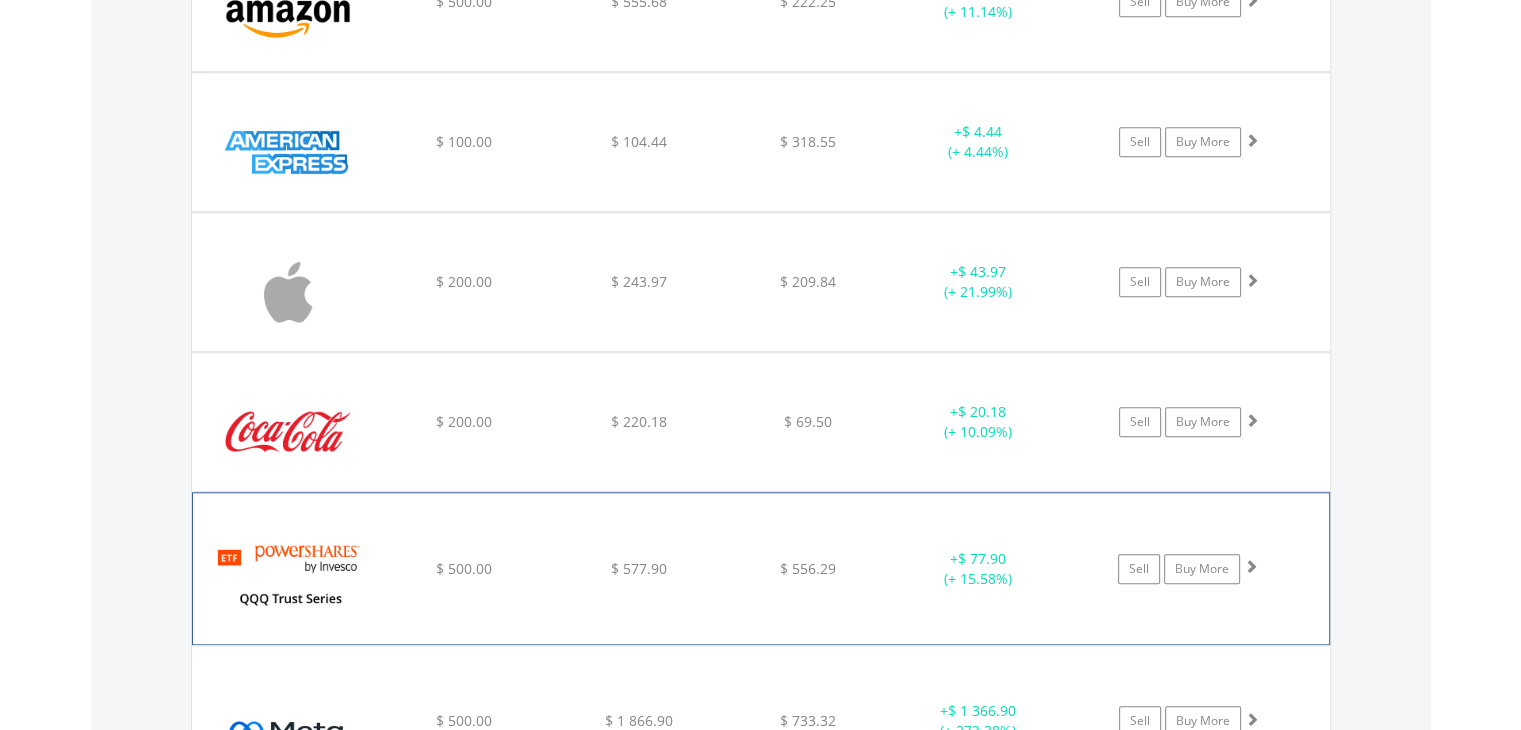 scroll, scrollTop: 1741, scrollLeft: 0, axis: vertical 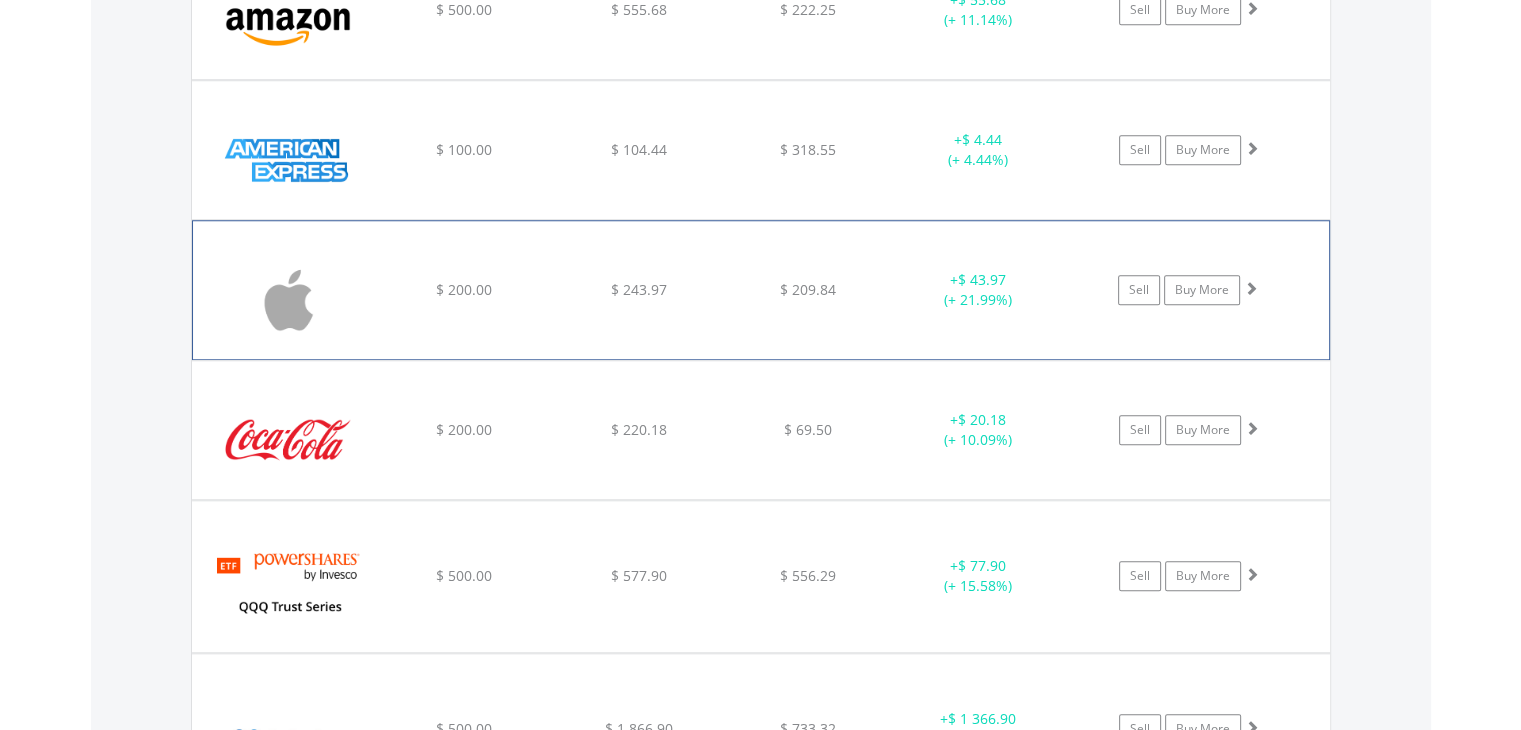 click at bounding box center (1251, 288) 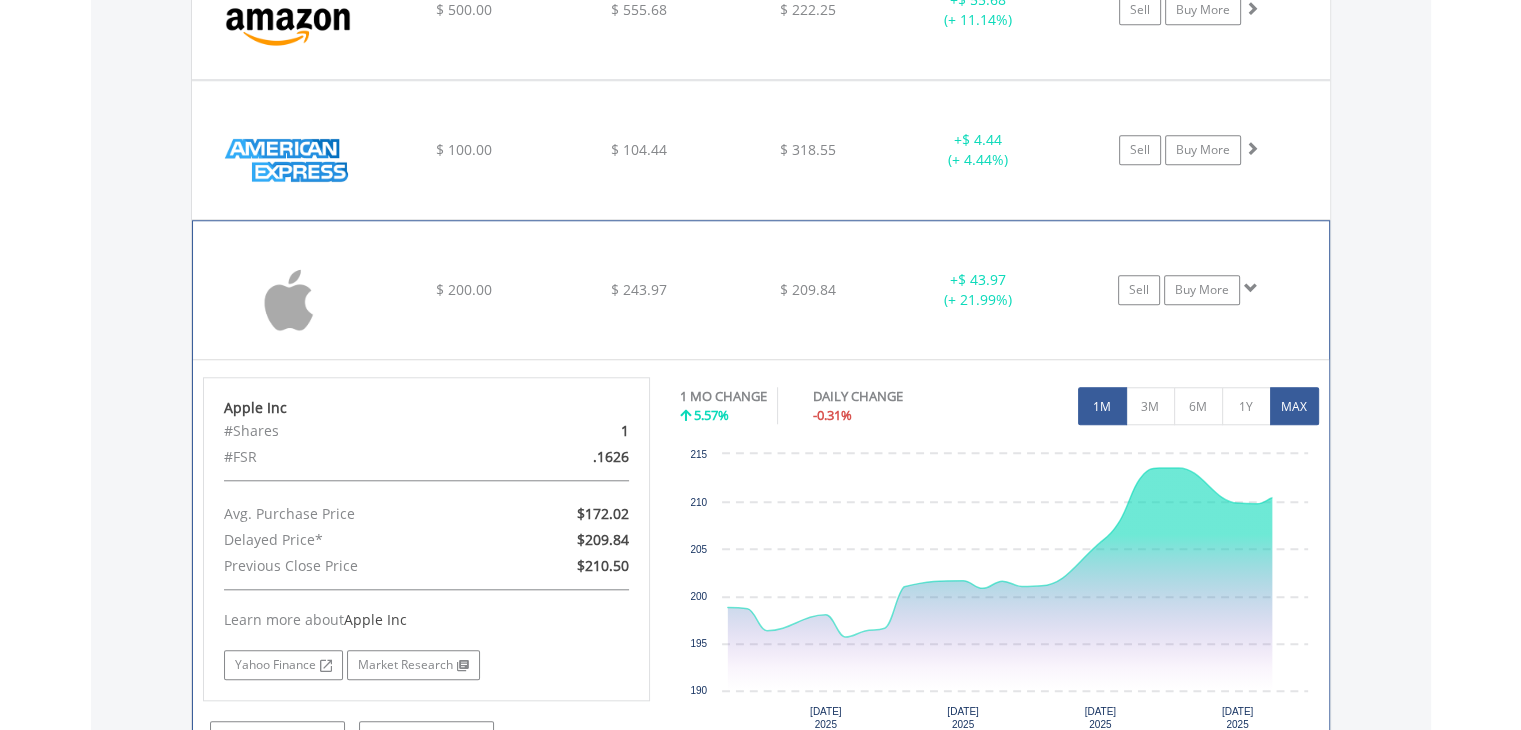 click on "MAX" at bounding box center (1294, 406) 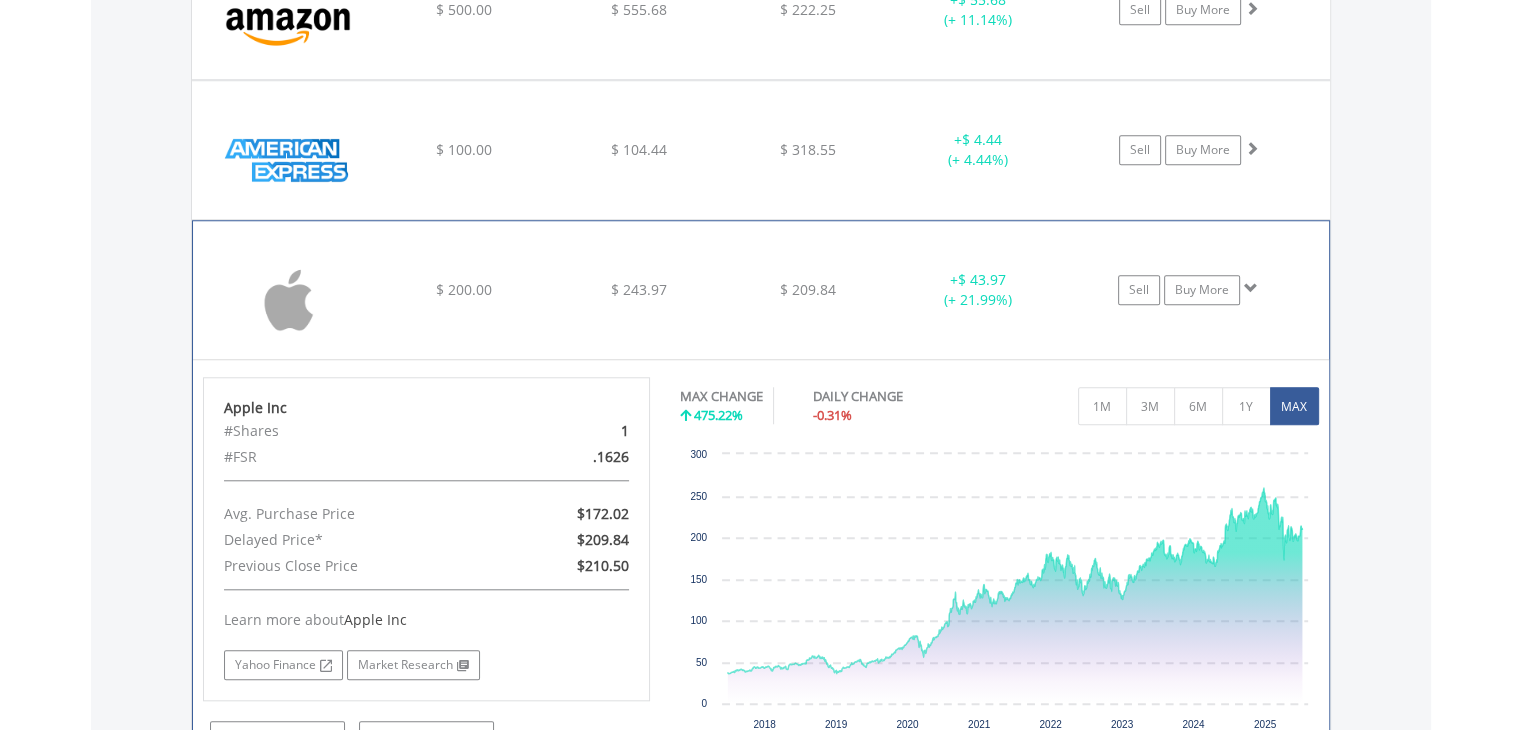 click on "Sell
Buy More" at bounding box center [1199, -130] 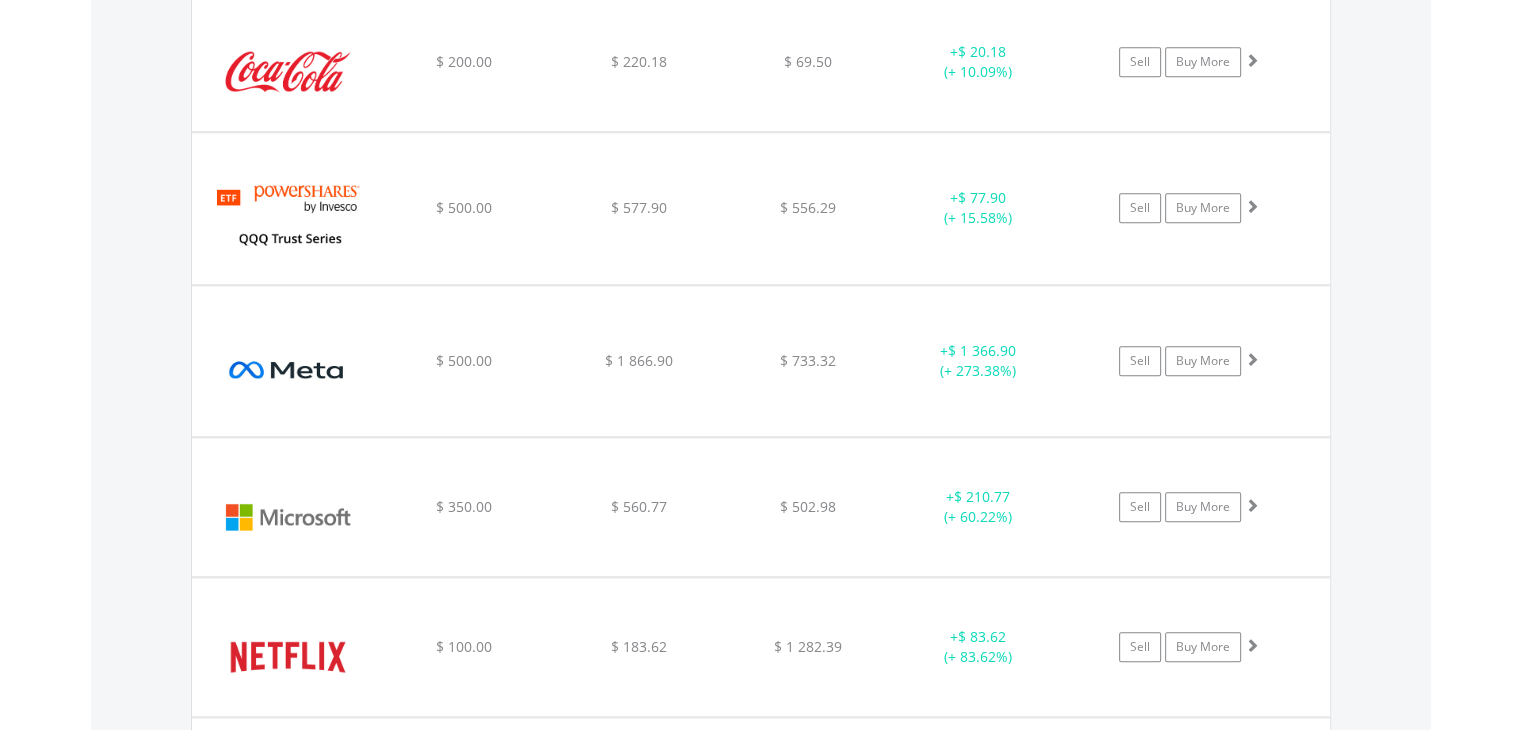 scroll, scrollTop: 2141, scrollLeft: 0, axis: vertical 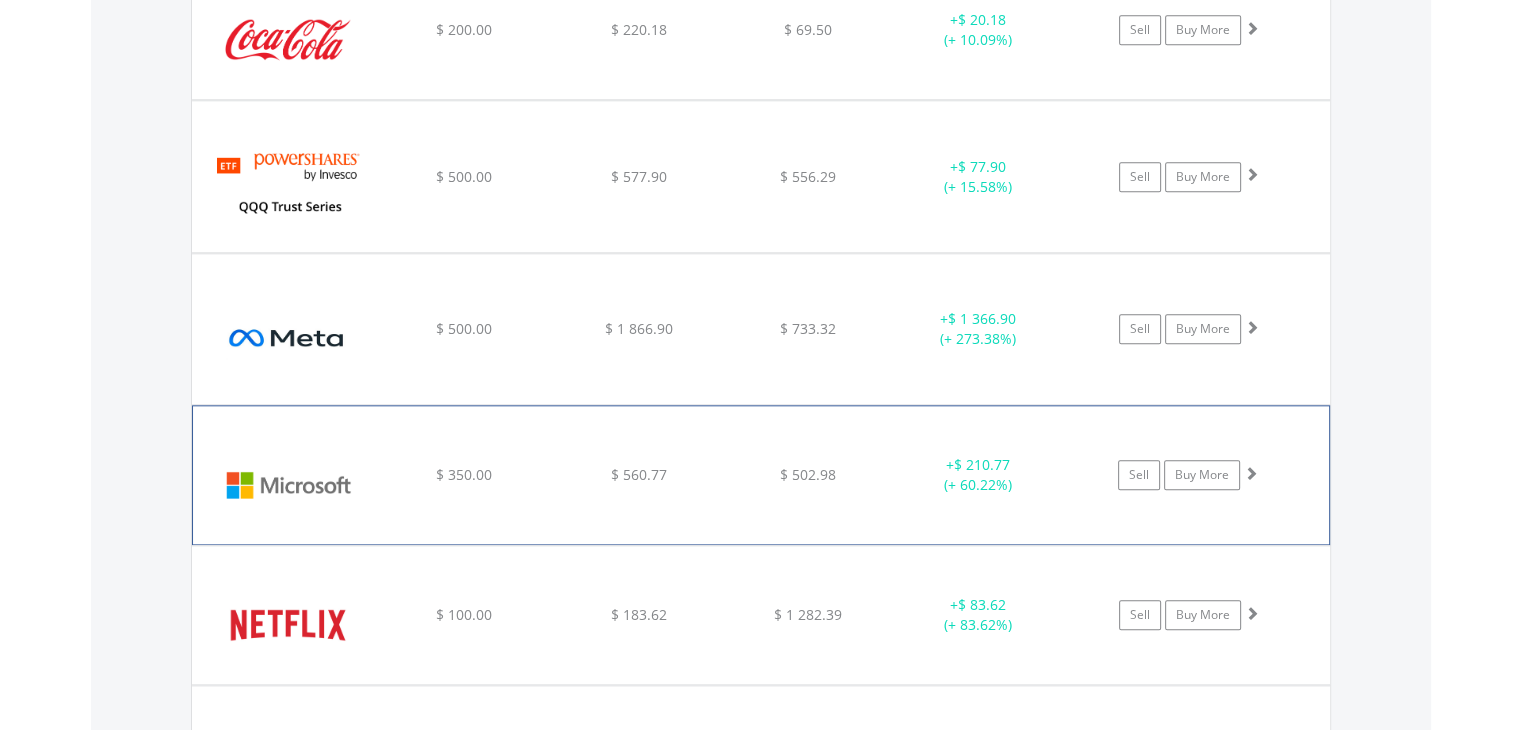 click at bounding box center [1251, 473] 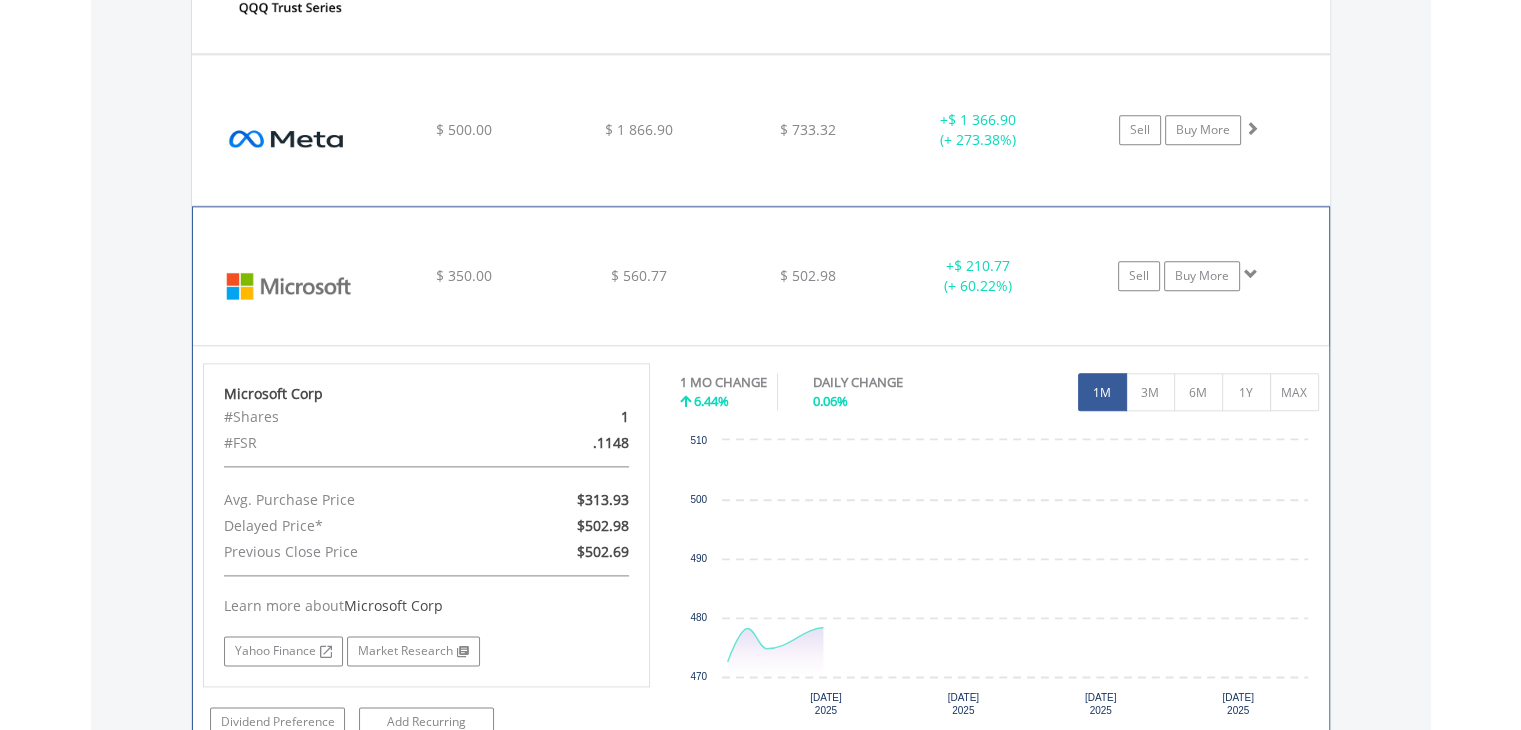 scroll, scrollTop: 2341, scrollLeft: 0, axis: vertical 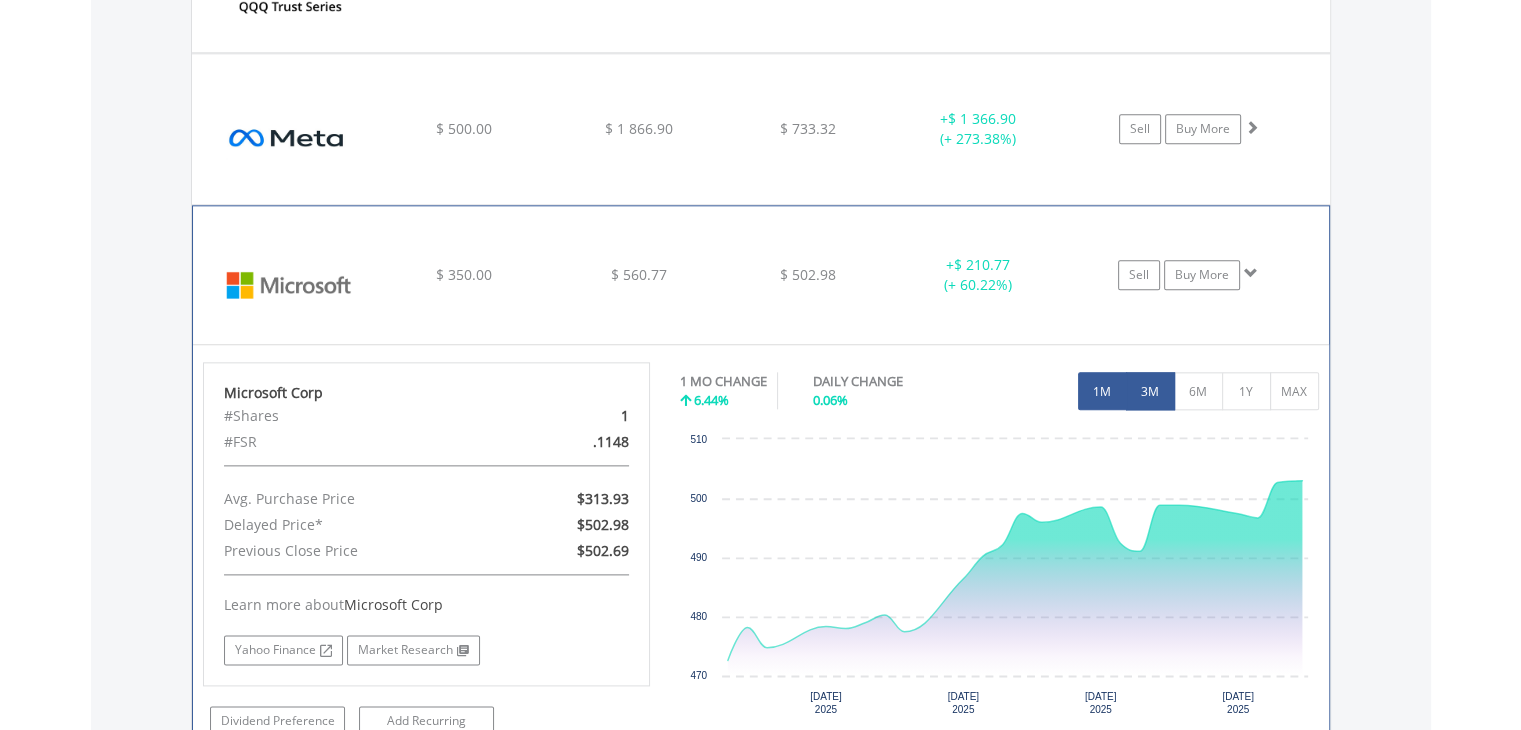 click on "3M" at bounding box center (1150, 391) 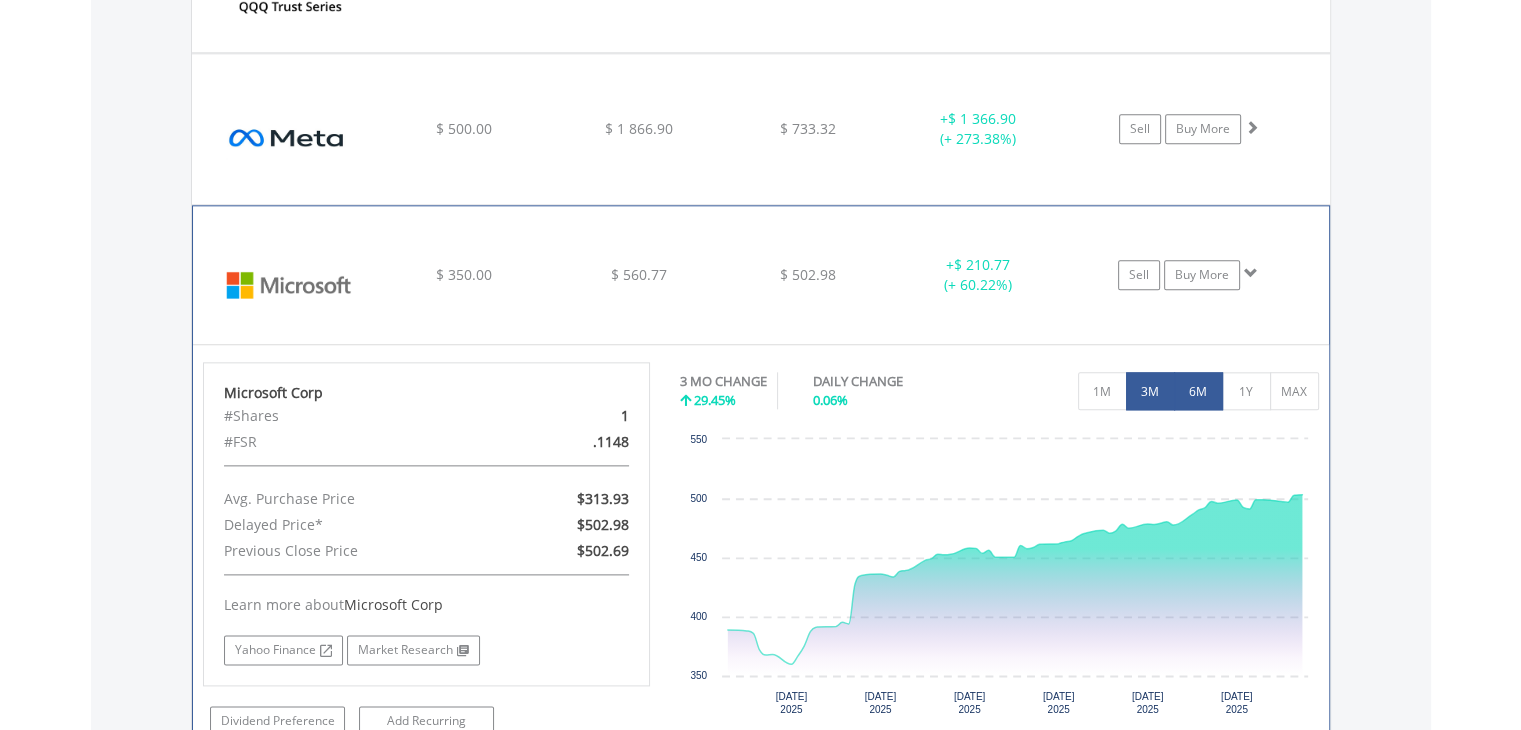 click on "6M" at bounding box center [1198, 391] 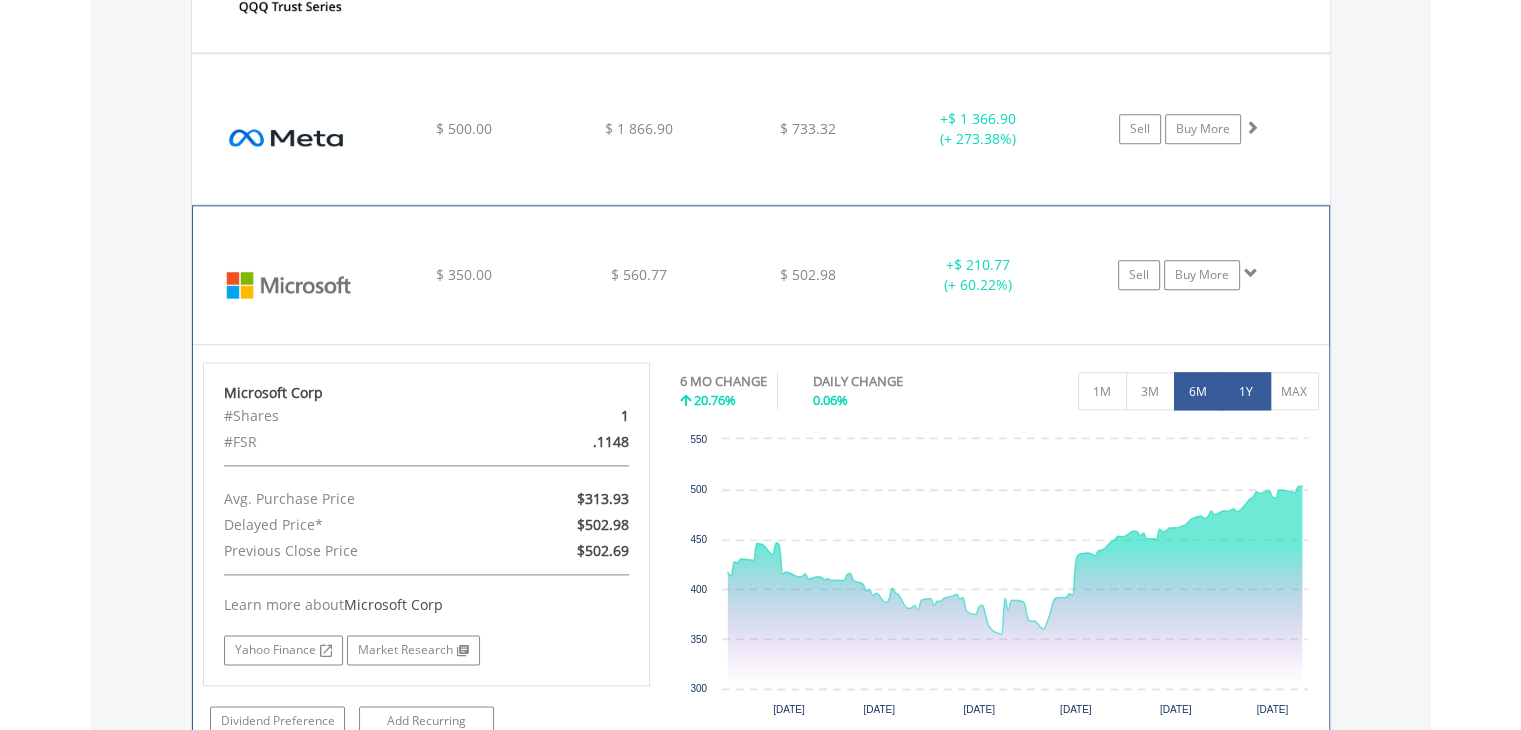 click on "1Y" at bounding box center (1246, 391) 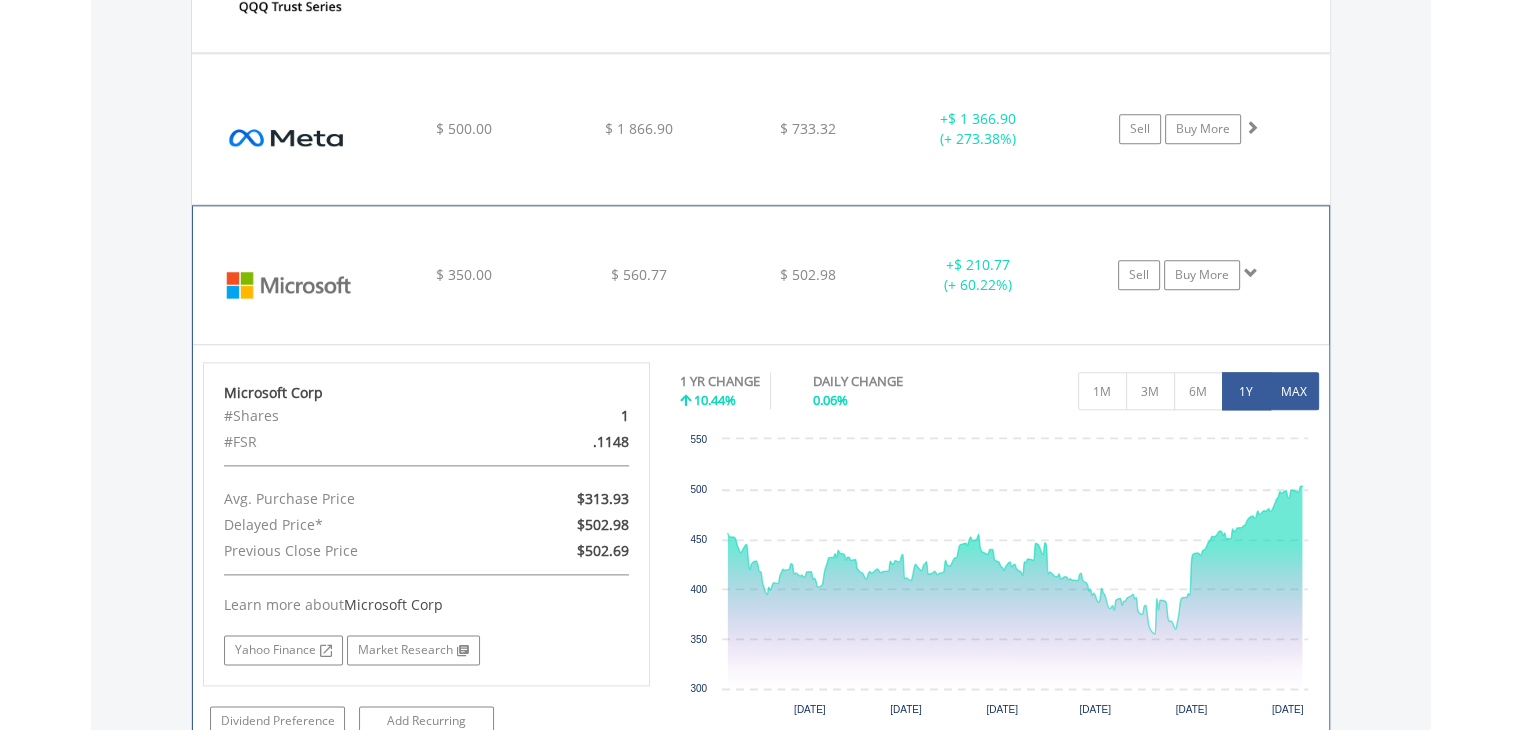 click on "MAX" at bounding box center [1294, 391] 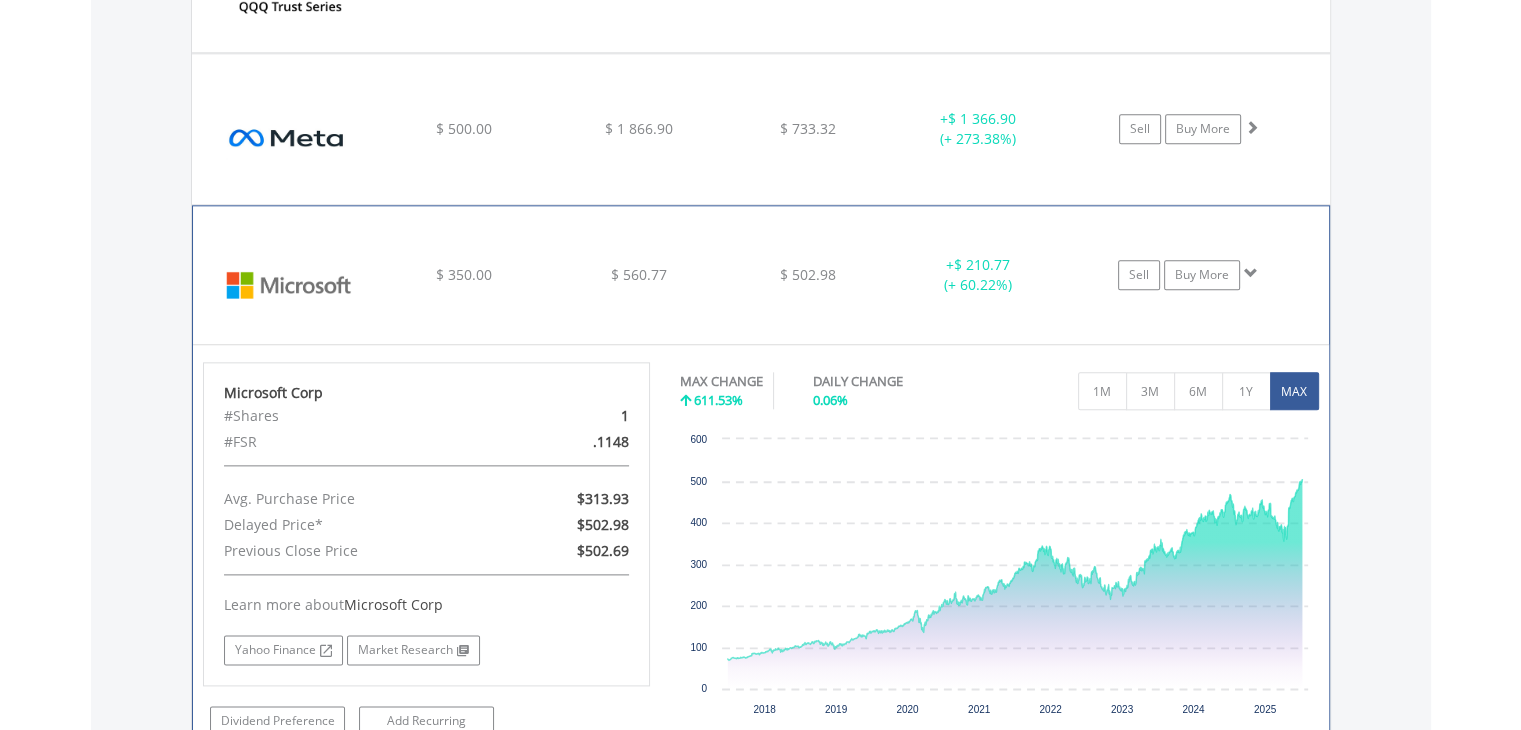 click at bounding box center [1251, 273] 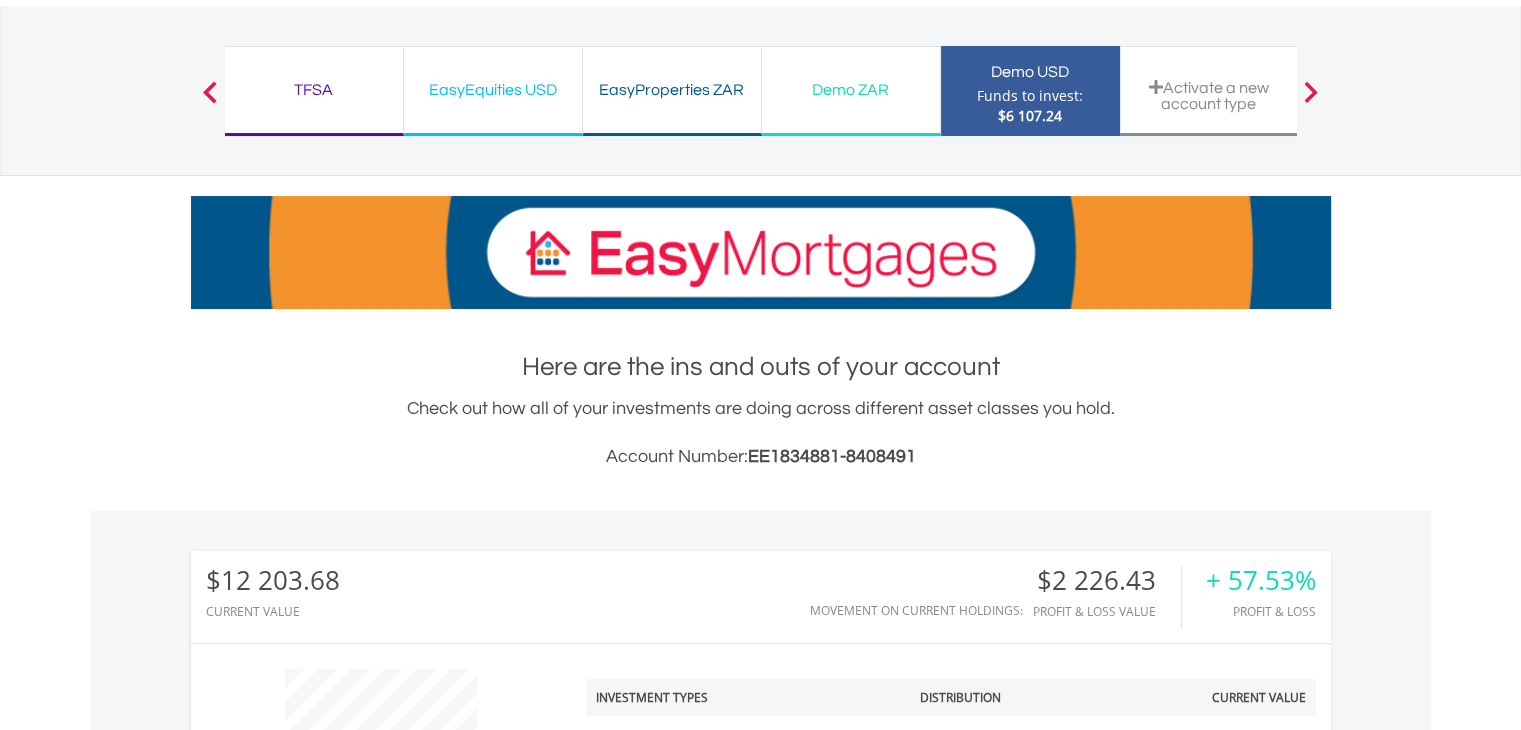 scroll, scrollTop: 0, scrollLeft: 0, axis: both 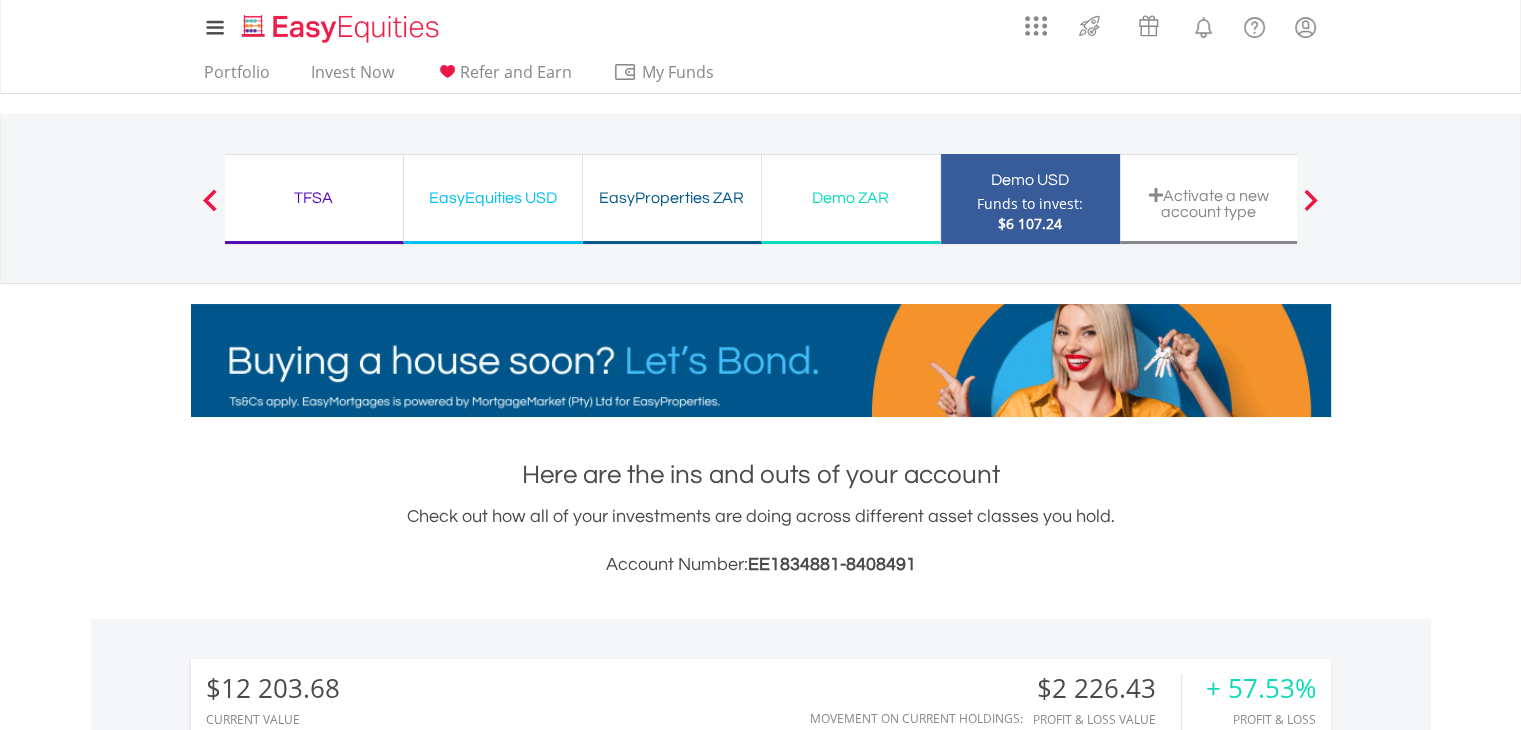 click on "Previous" at bounding box center (210, 209) 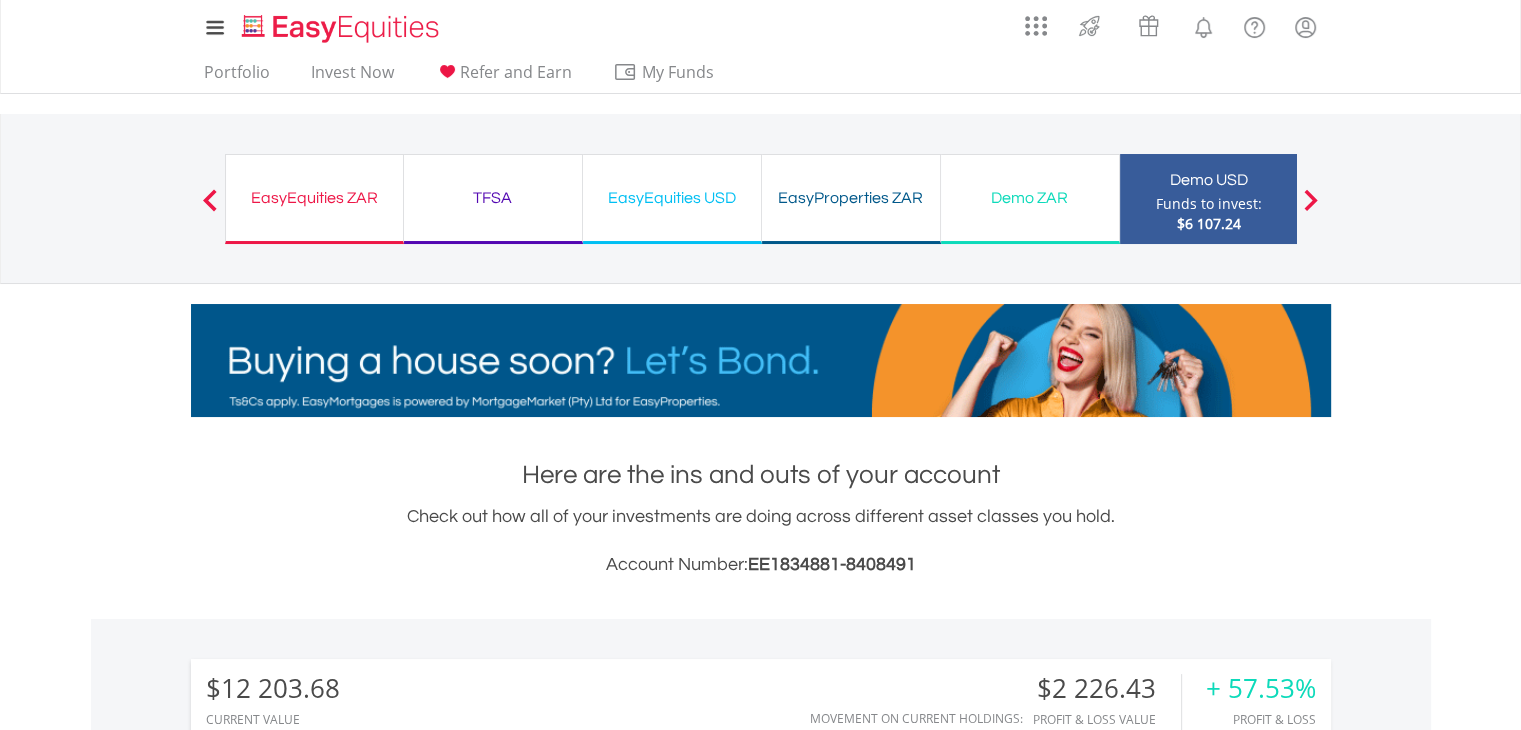 click on "Previous" at bounding box center (210, 209) 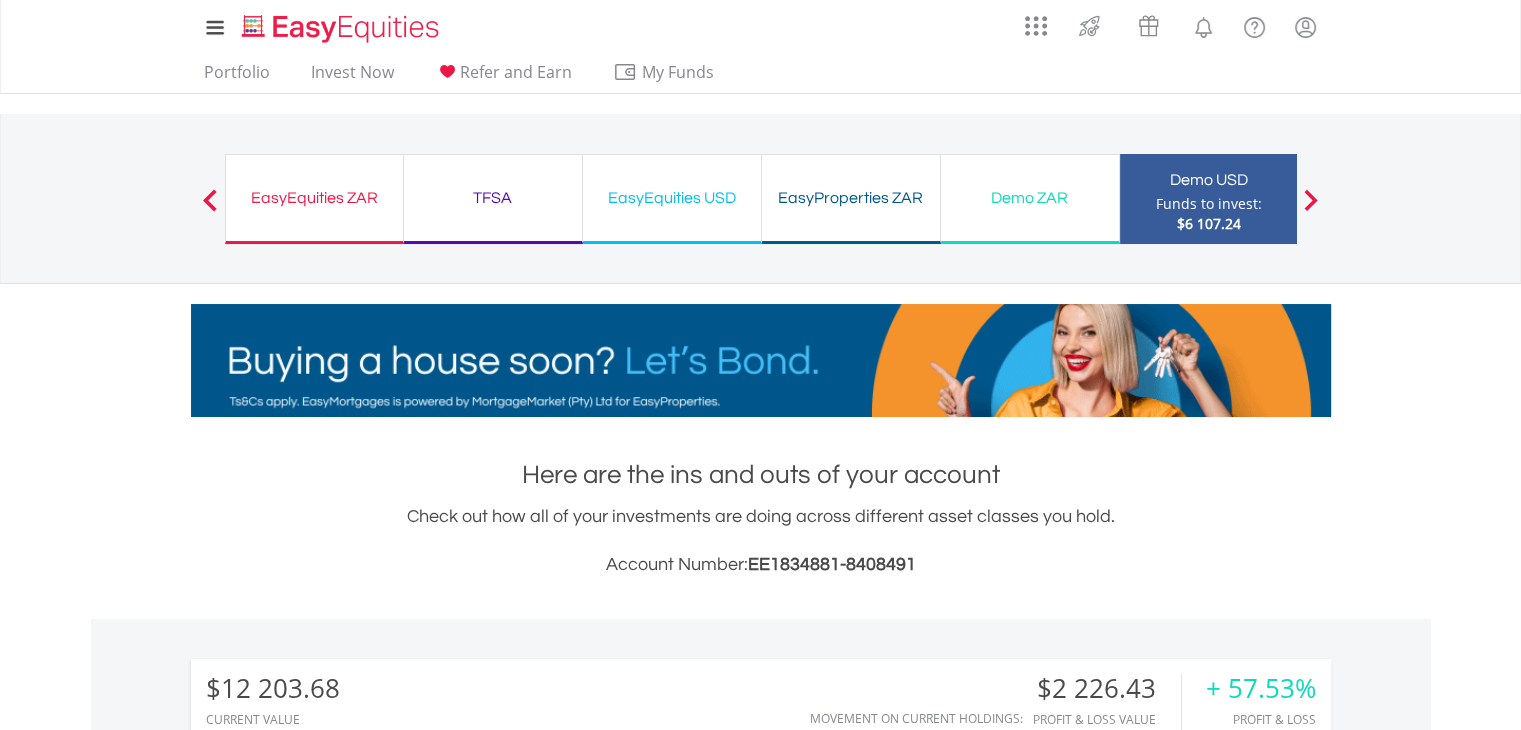 click on "EasyEquities ZAR" at bounding box center [314, 198] 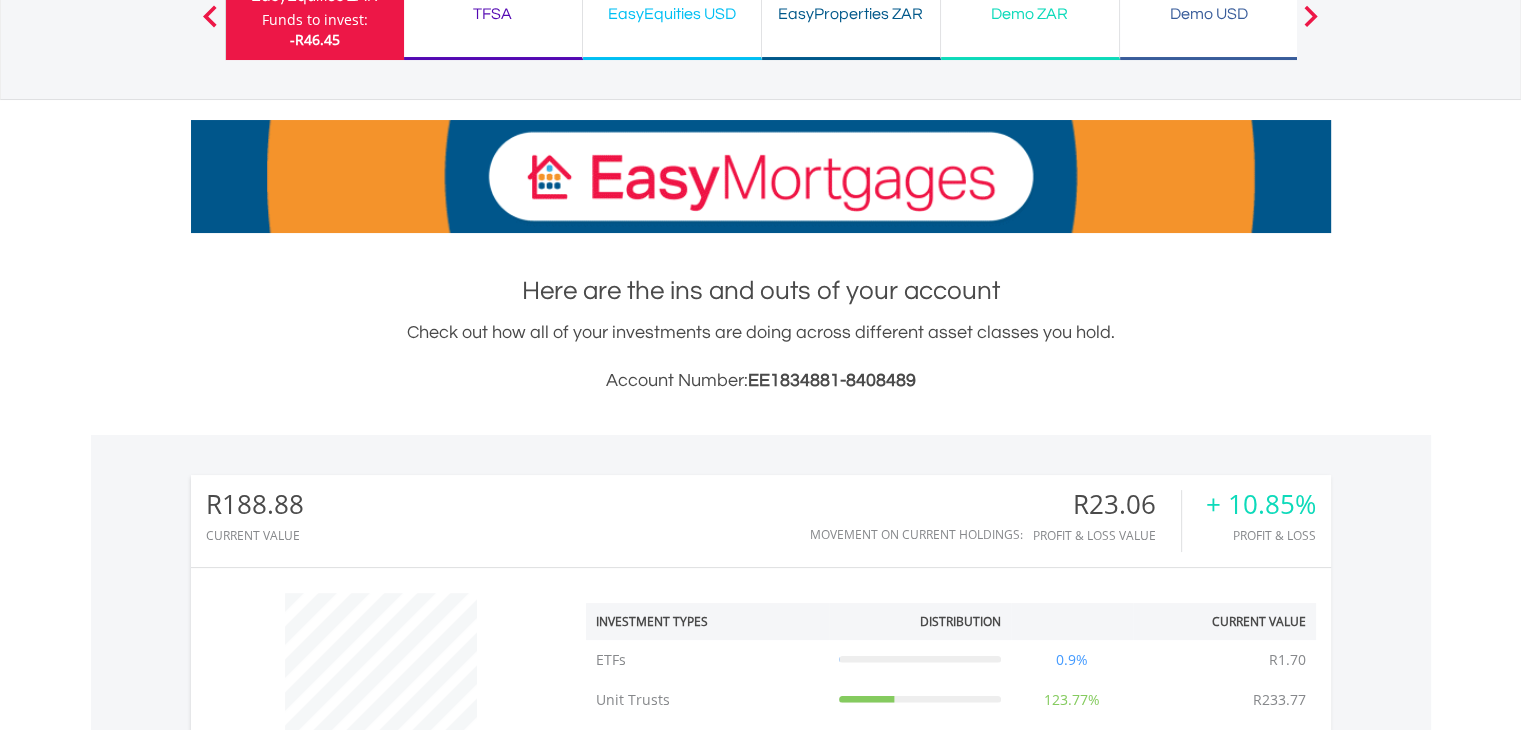 scroll, scrollTop: 300, scrollLeft: 0, axis: vertical 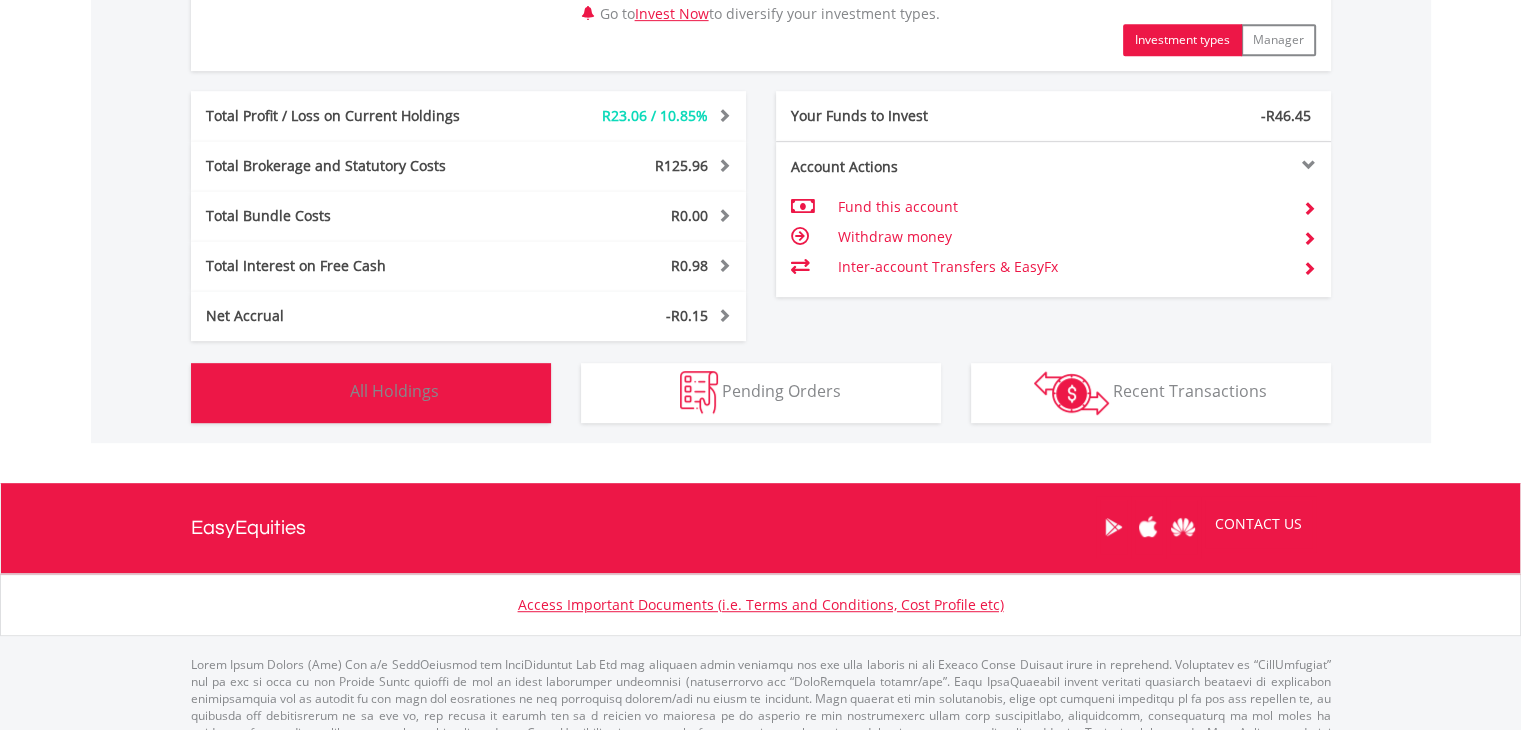 click on "Holdings
All Holdings" at bounding box center (371, 393) 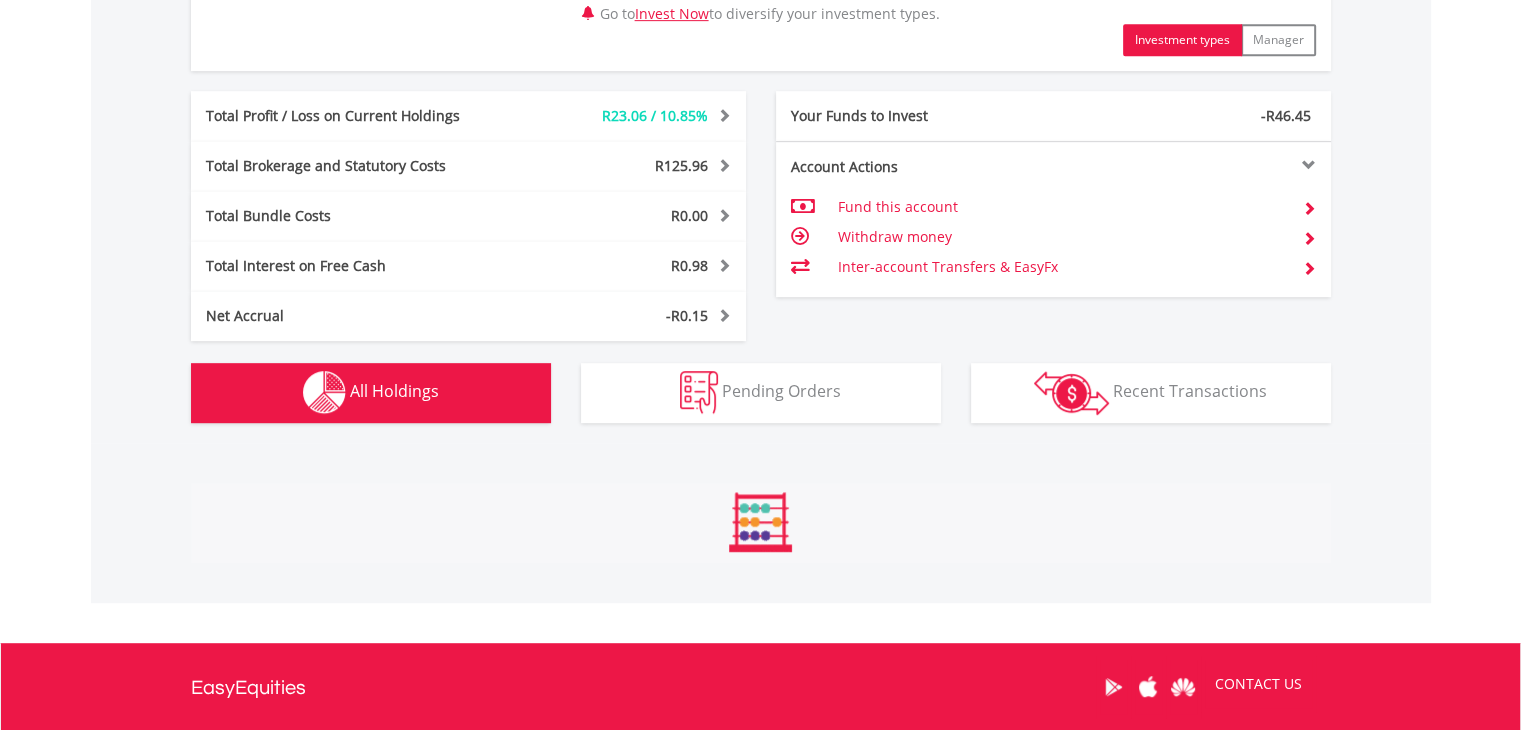 scroll, scrollTop: 1481, scrollLeft: 0, axis: vertical 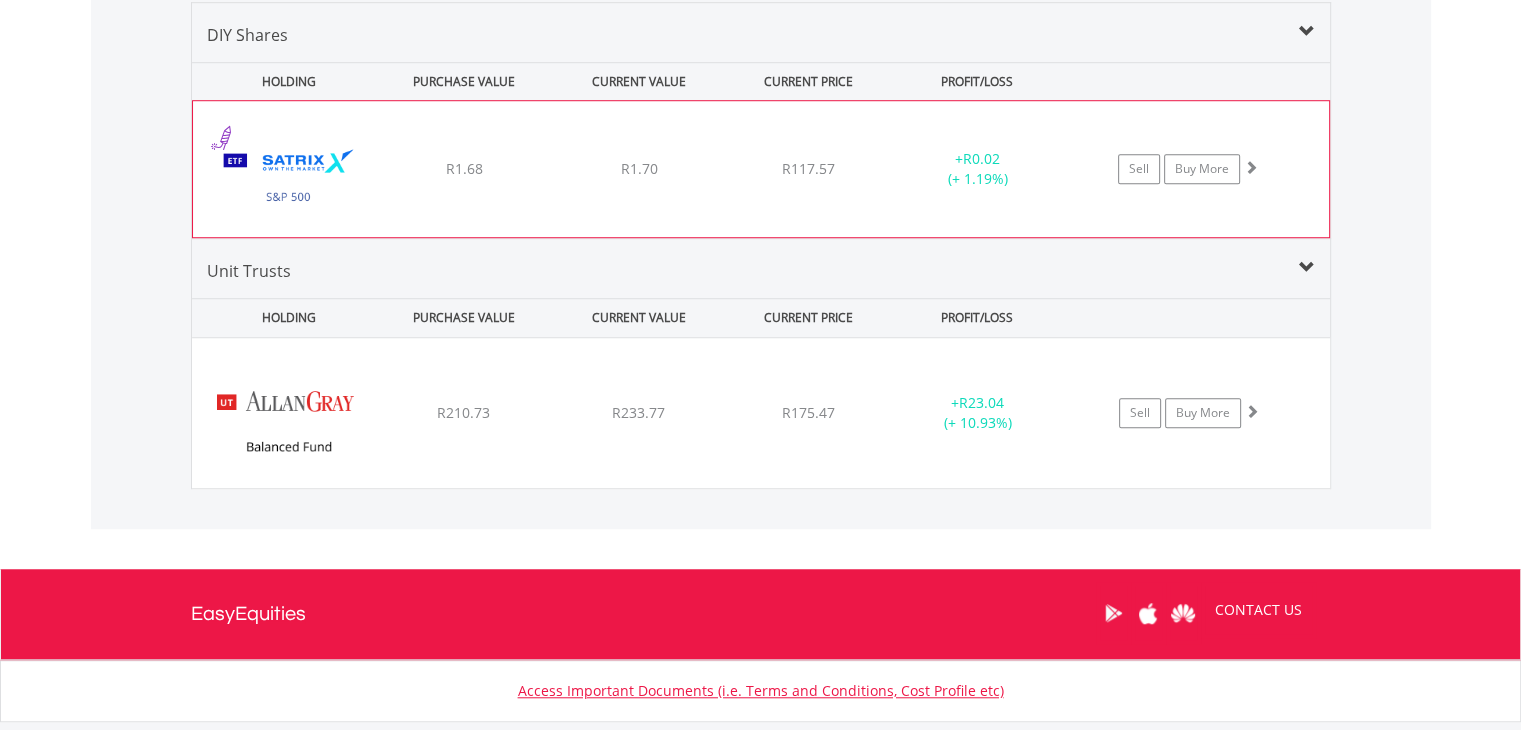 click at bounding box center (1251, 167) 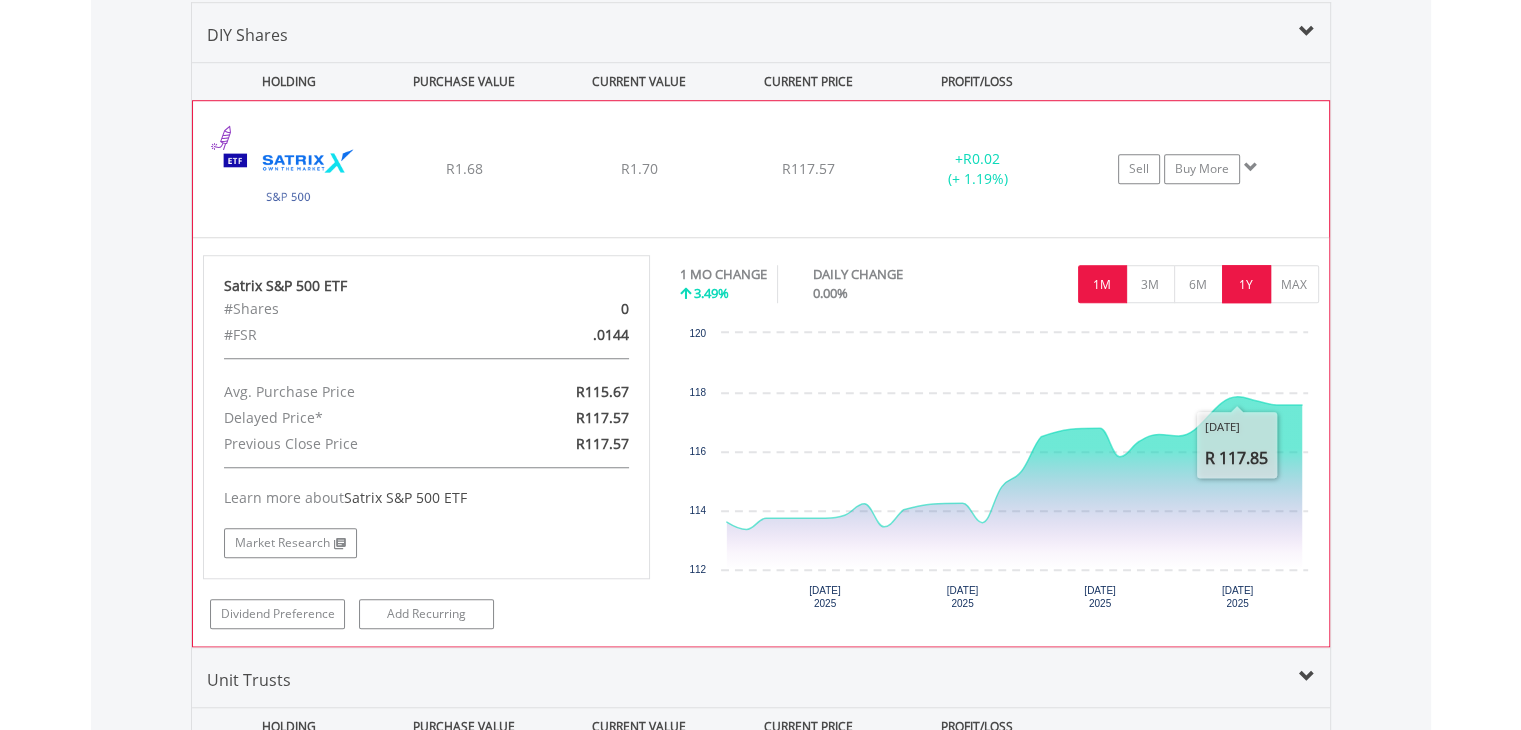 click on "1Y" at bounding box center [1246, 284] 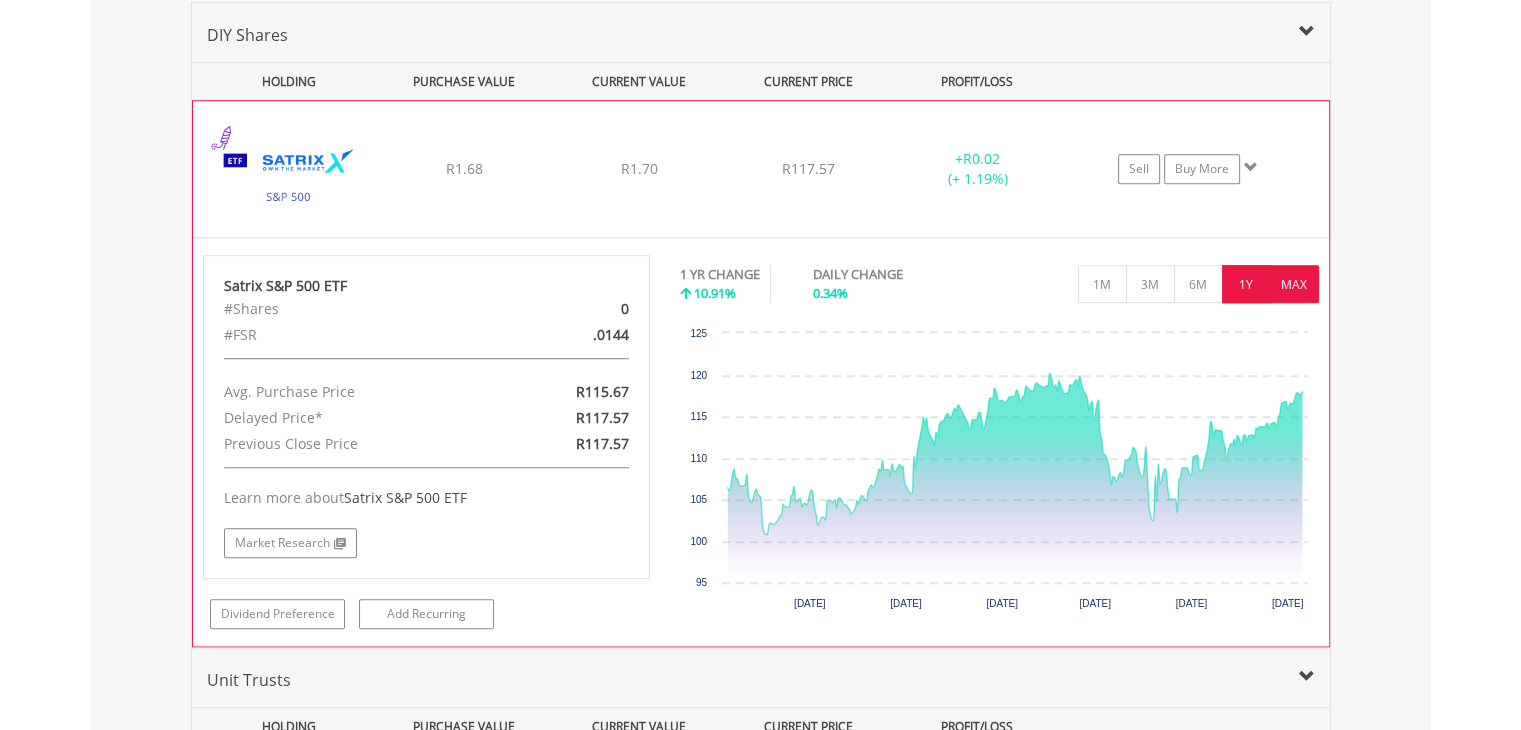 click on "MAX" at bounding box center (1294, 284) 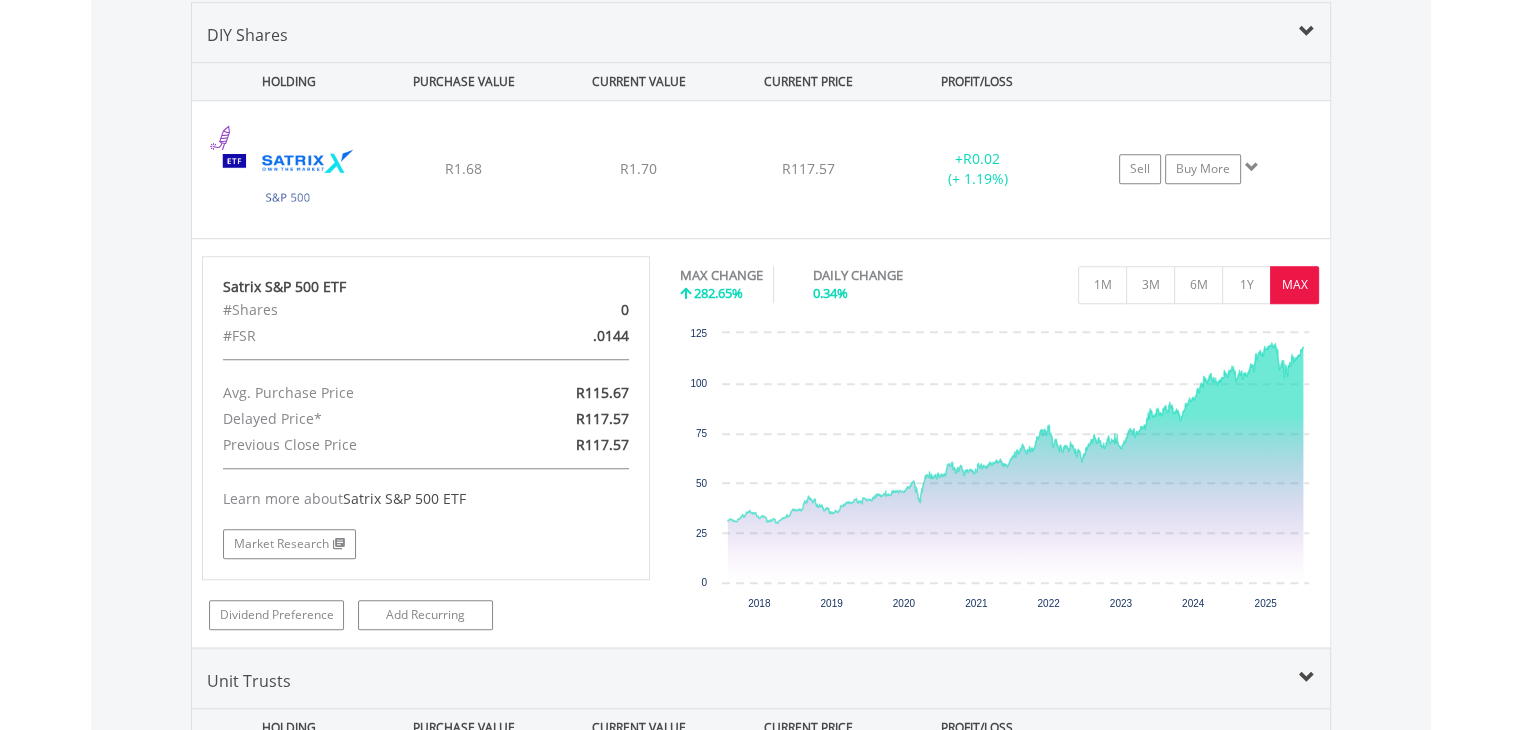 click at bounding box center [1307, 32] 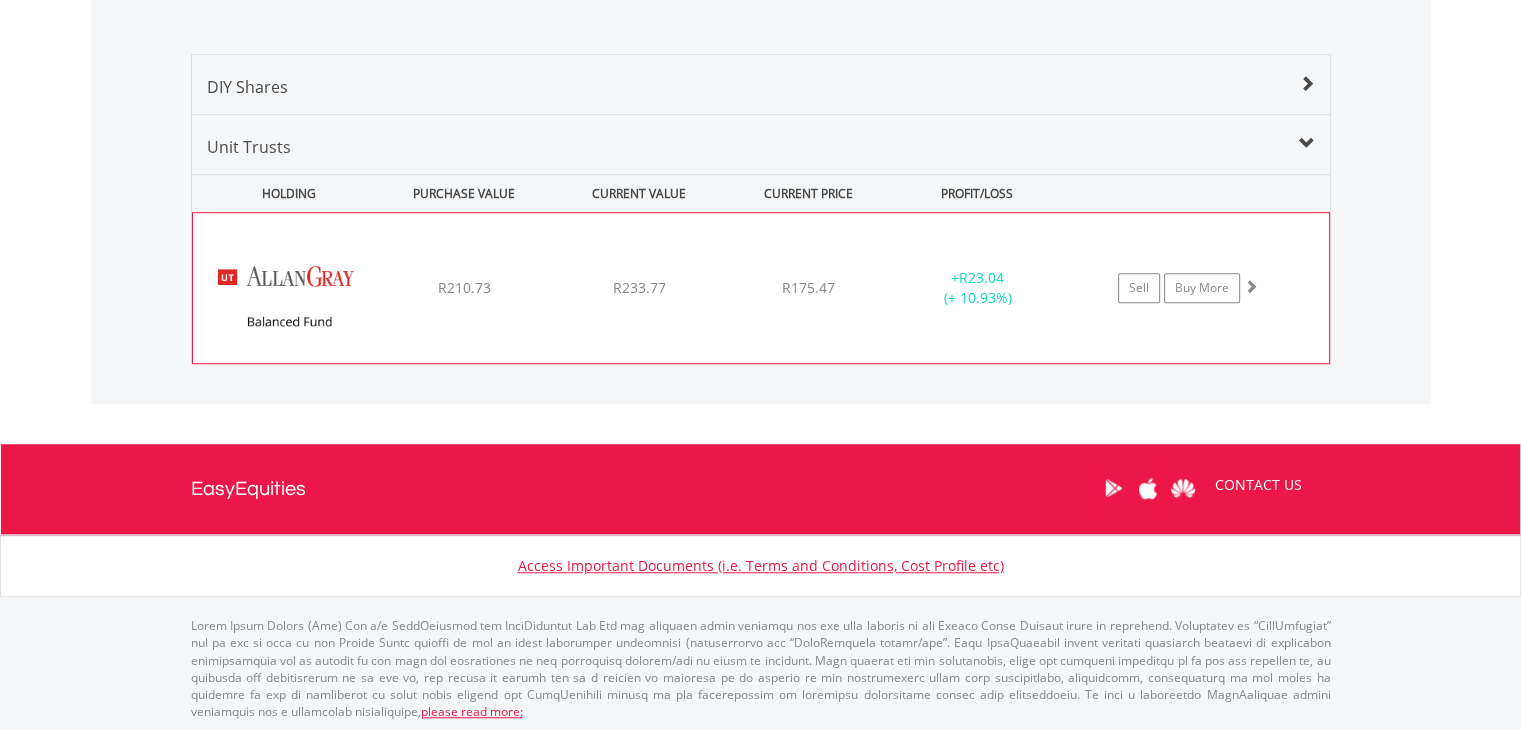 scroll, scrollTop: 1329, scrollLeft: 0, axis: vertical 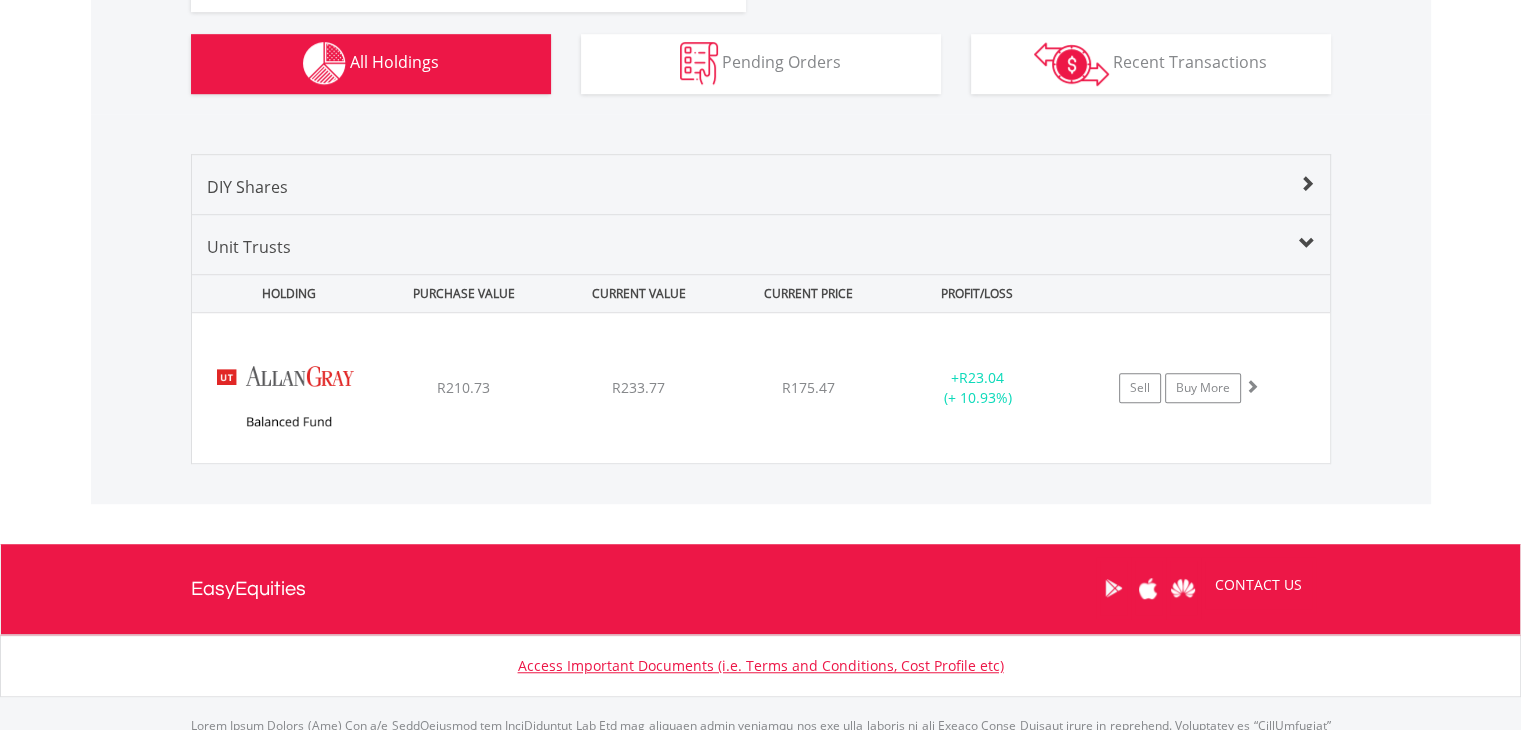 click on "Unit Trusts" at bounding box center (761, 194) 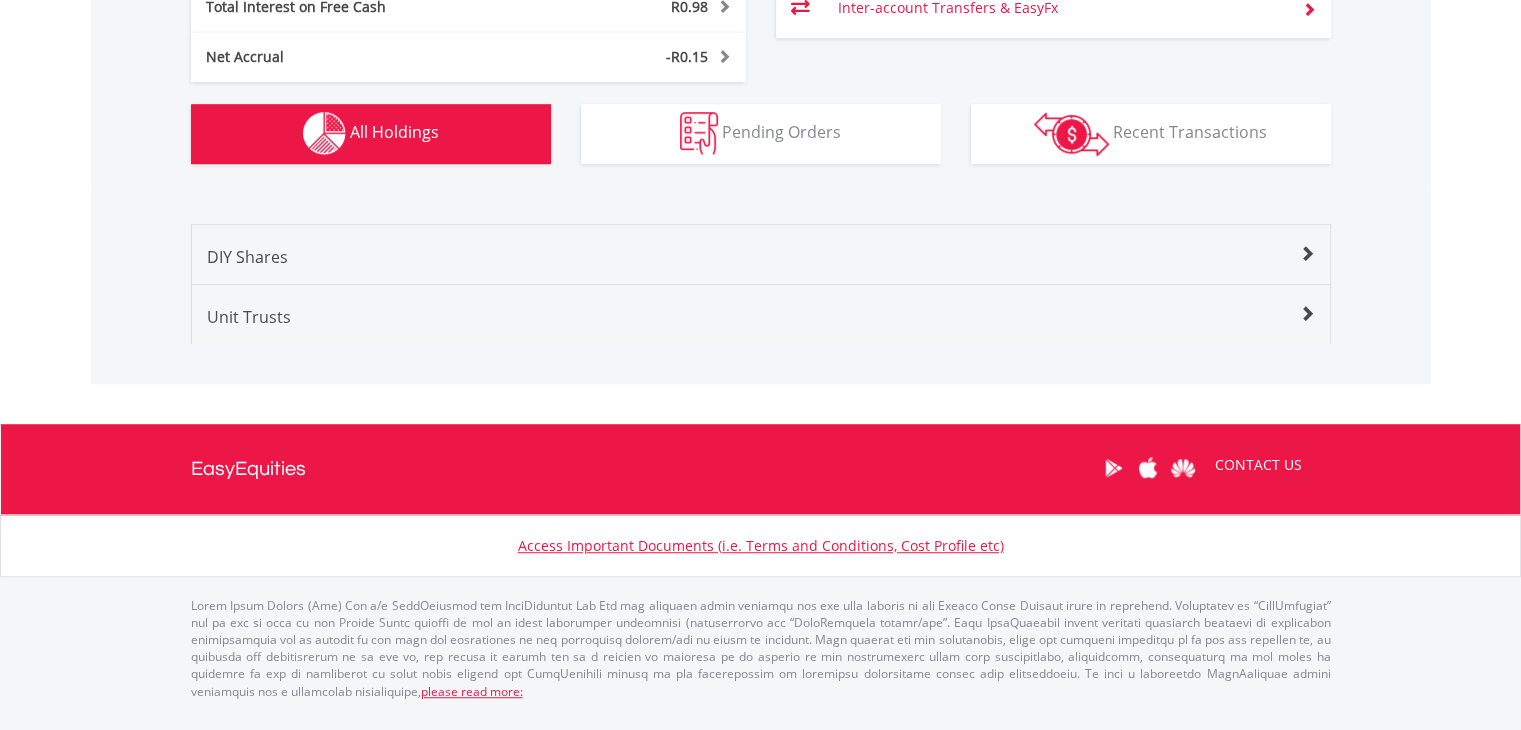 scroll, scrollTop: 1239, scrollLeft: 0, axis: vertical 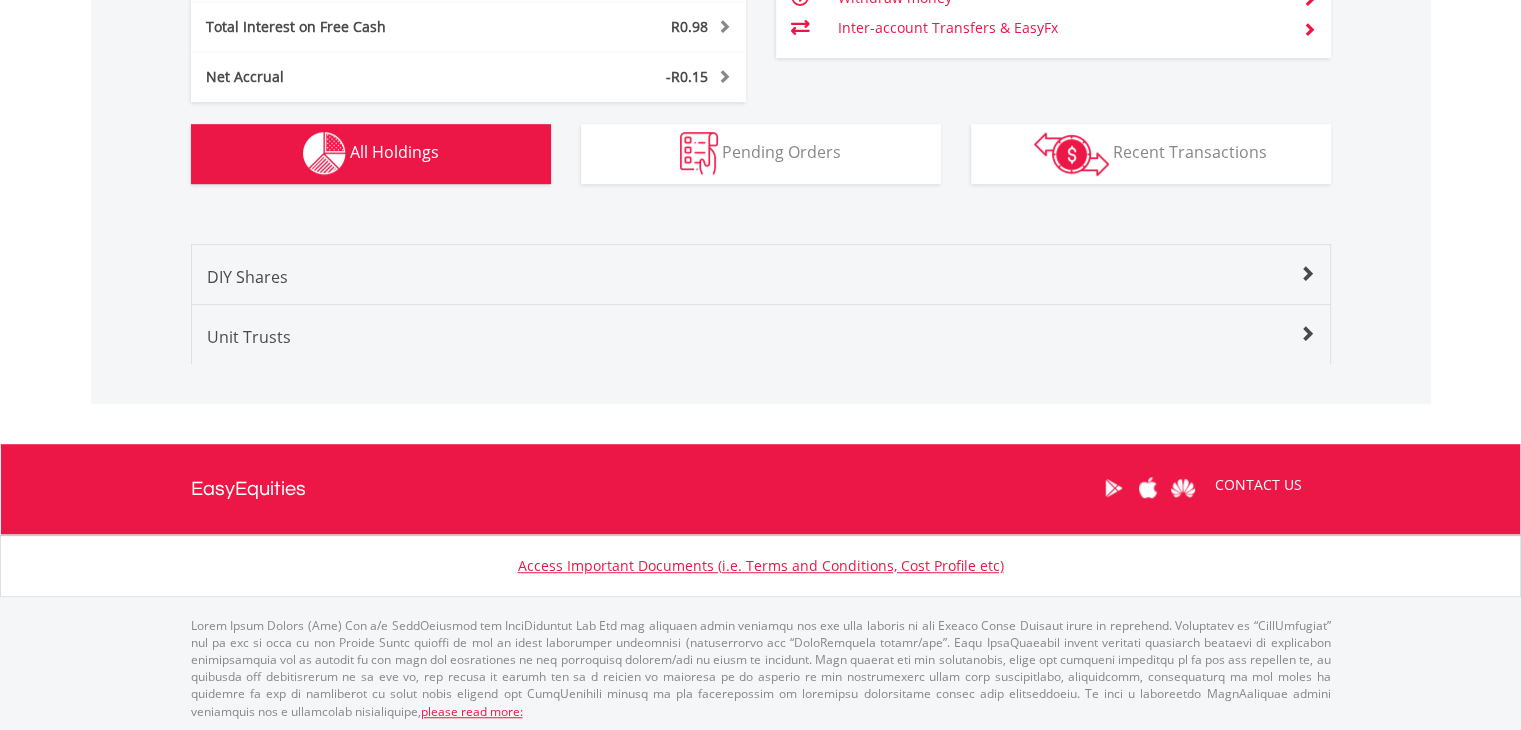 click at bounding box center (1307, 274) 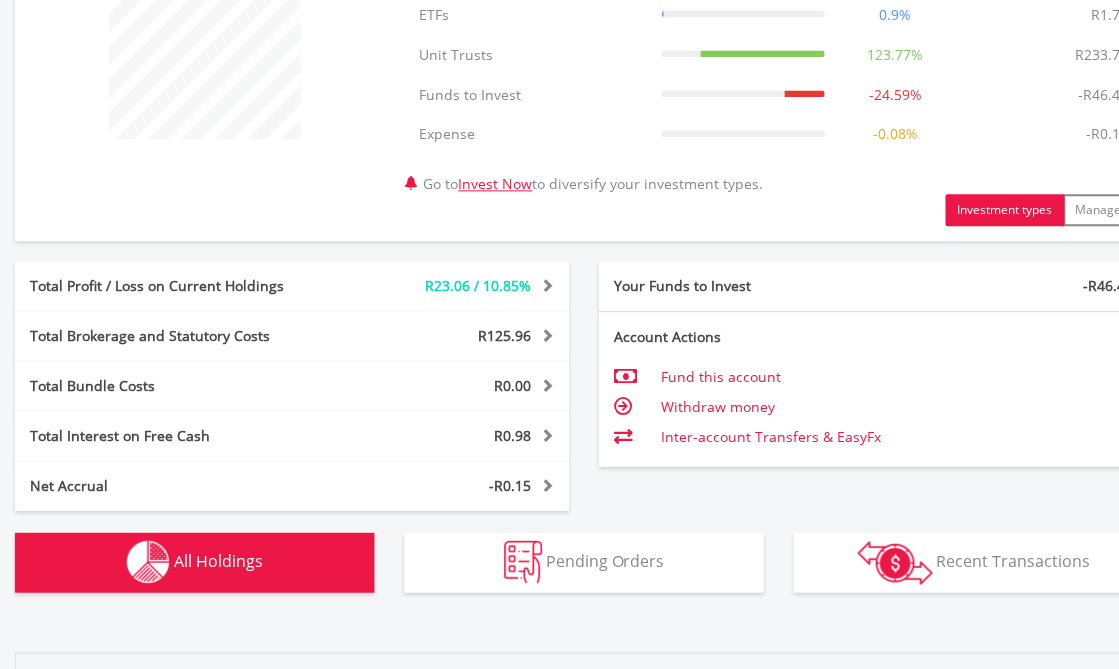 scroll, scrollTop: 830, scrollLeft: 0, axis: vertical 